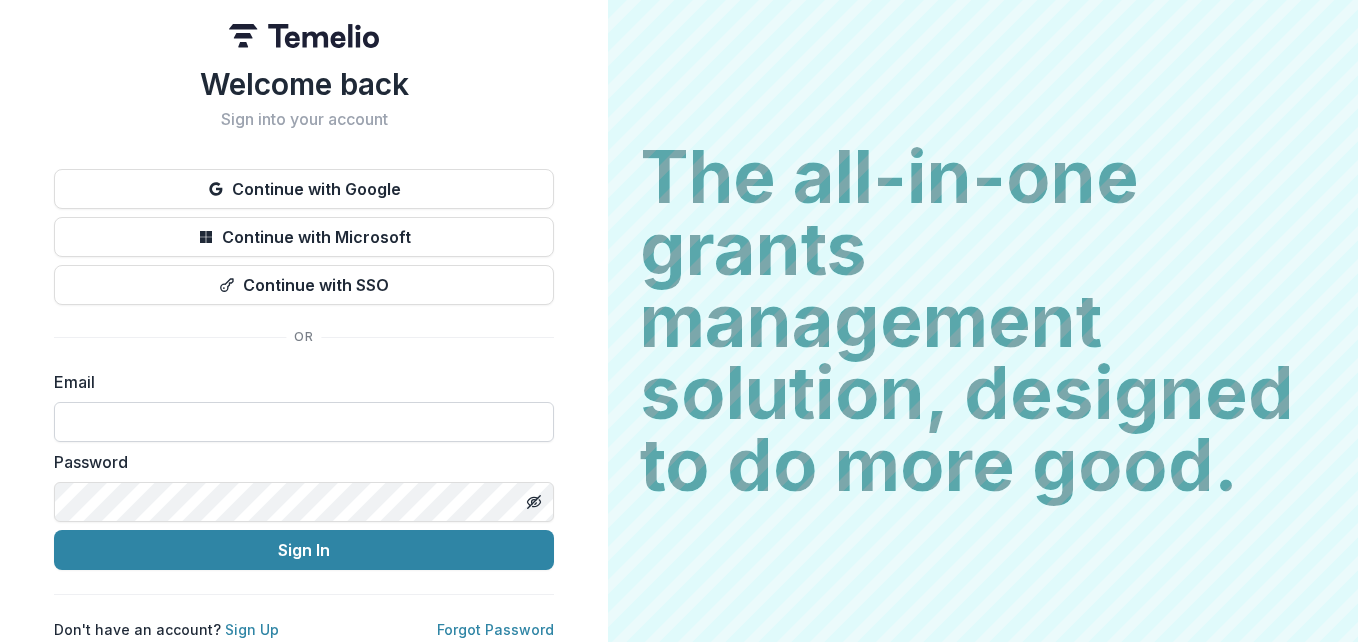 scroll, scrollTop: 0, scrollLeft: 0, axis: both 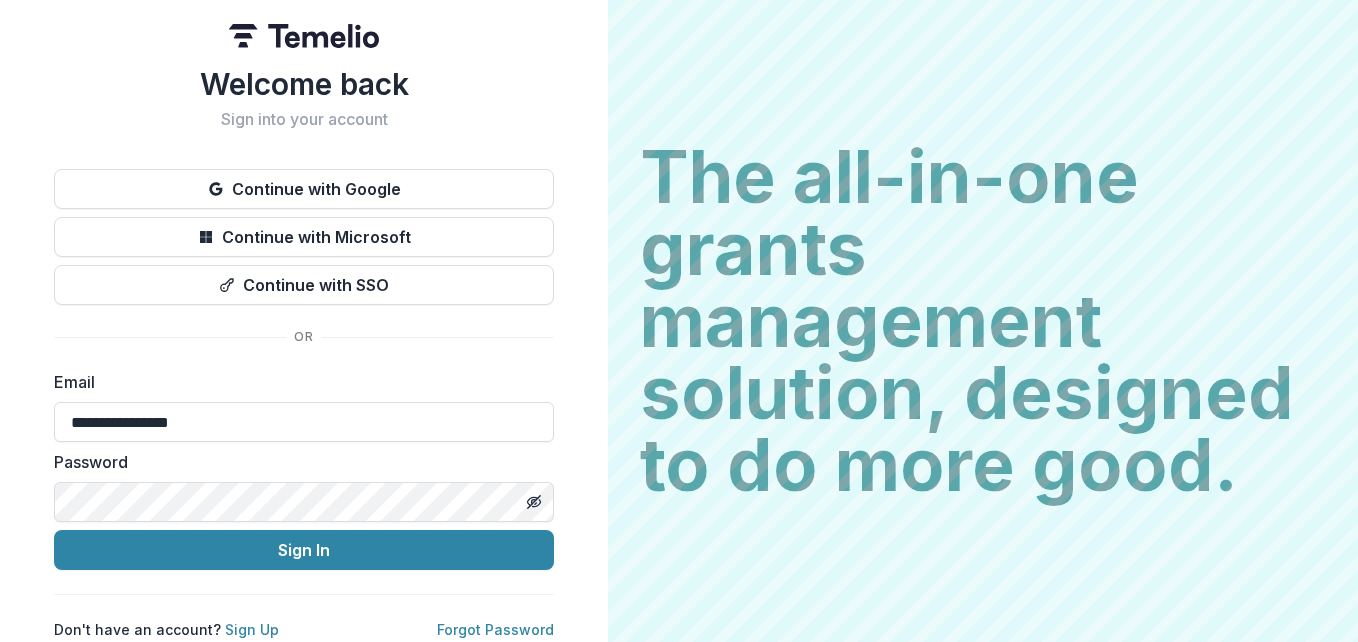 click on "Sign In" at bounding box center (304, 550) 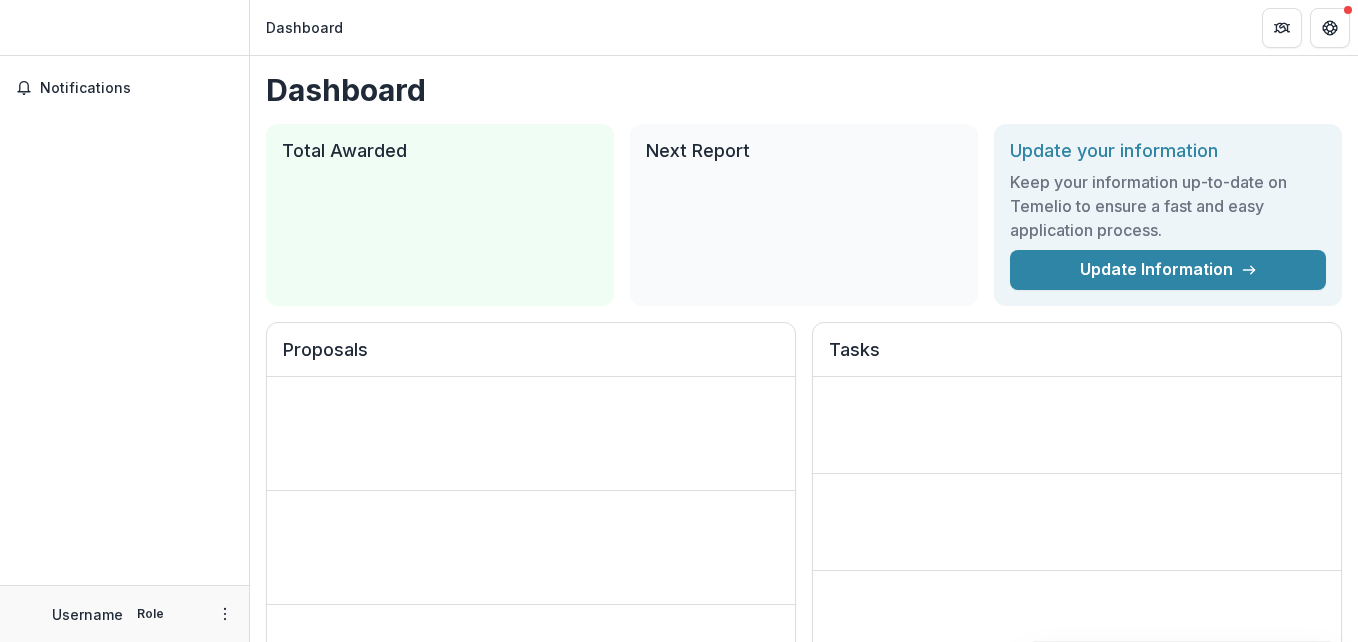 scroll, scrollTop: 0, scrollLeft: 0, axis: both 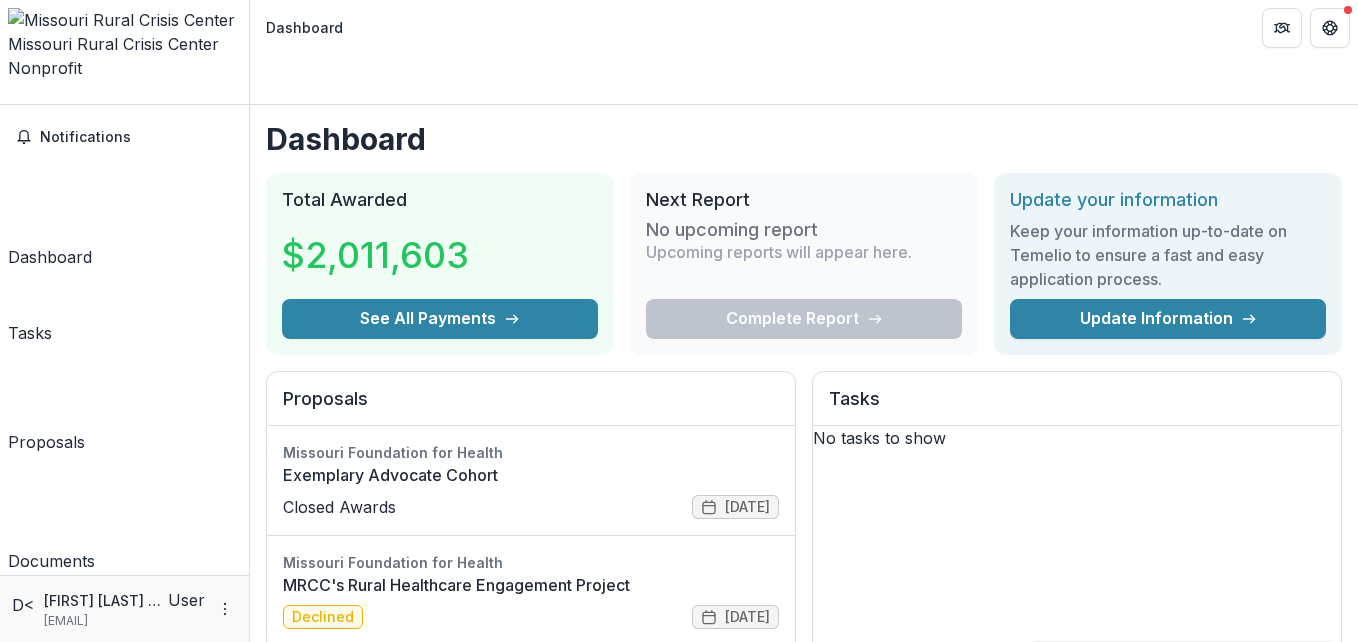 click on "Proposals" at bounding box center (46, 442) 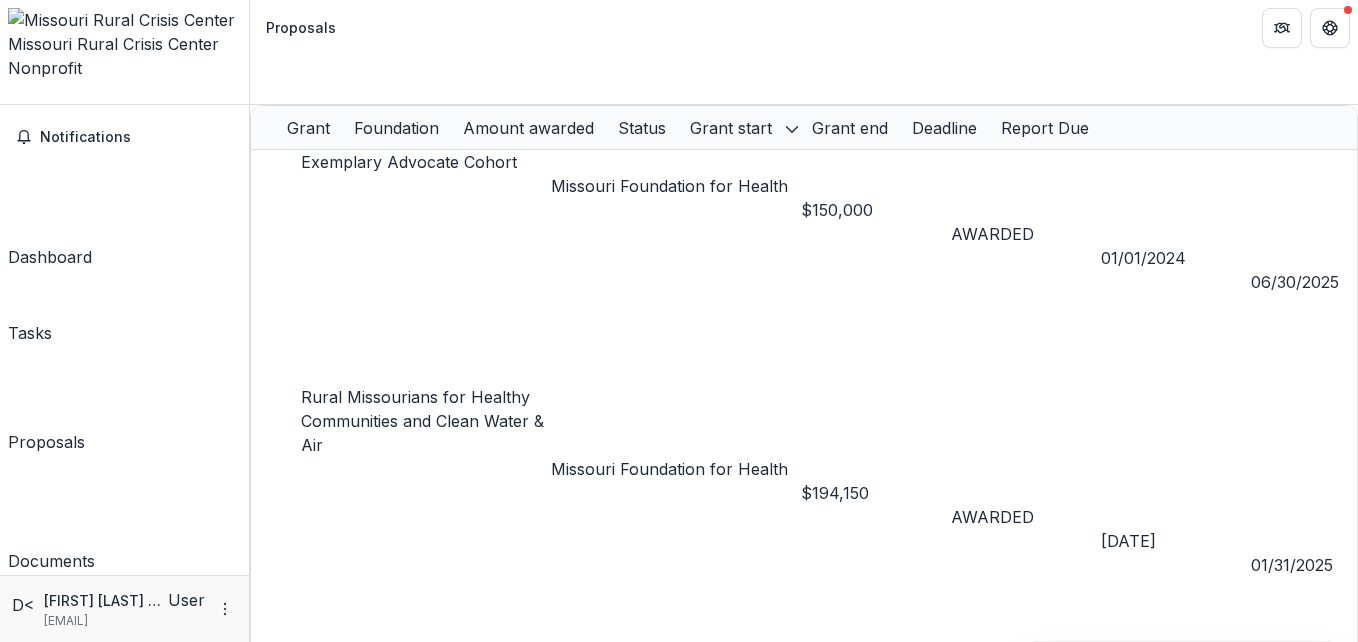 click on "Documents" at bounding box center [51, 517] 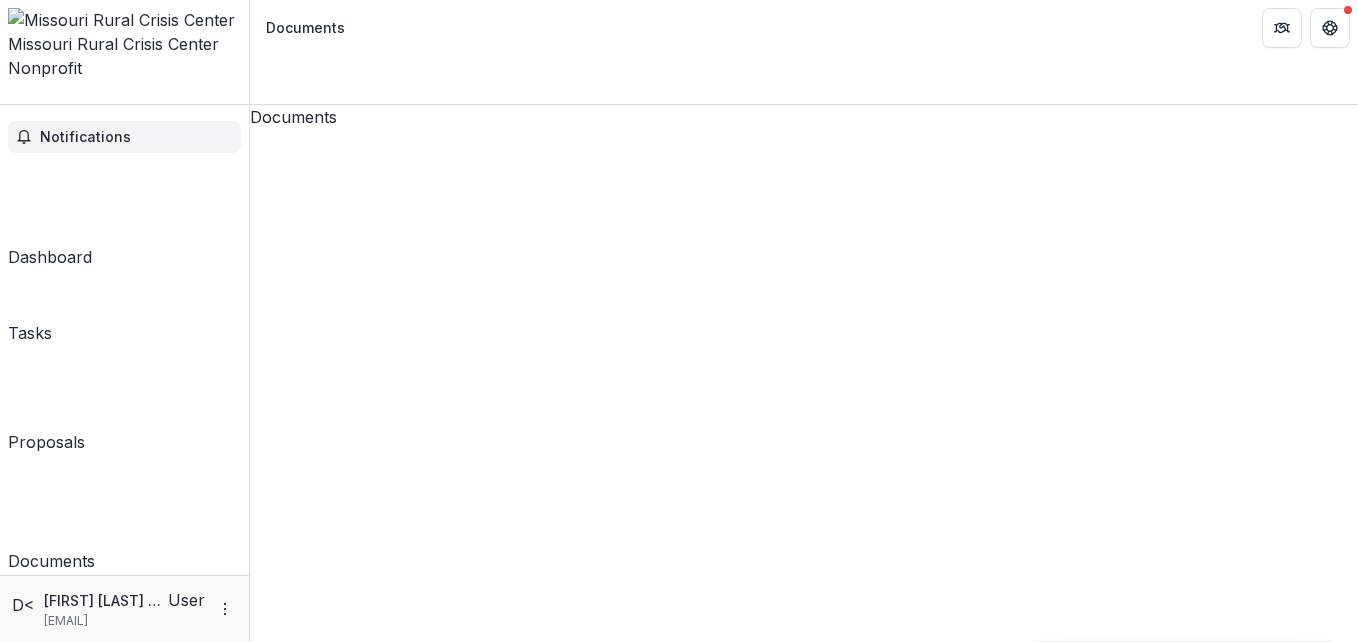 click on "Notifications" at bounding box center (136, 137) 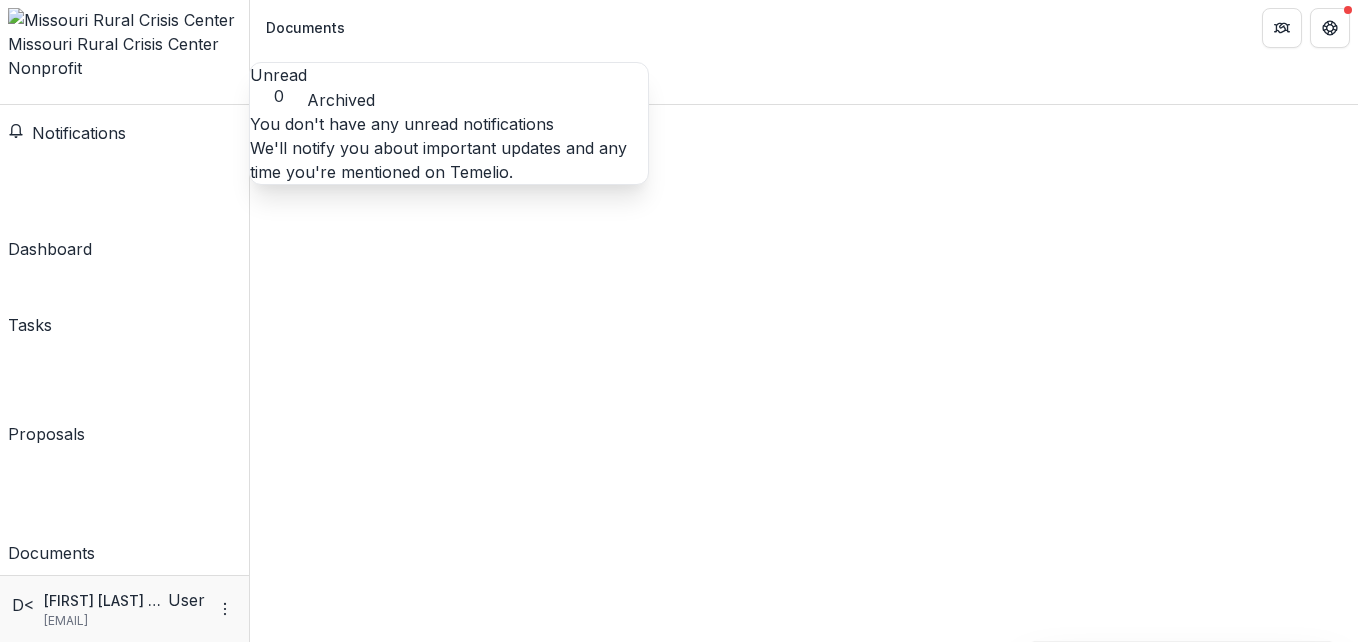 click on "Dashboard" at bounding box center [50, 207] 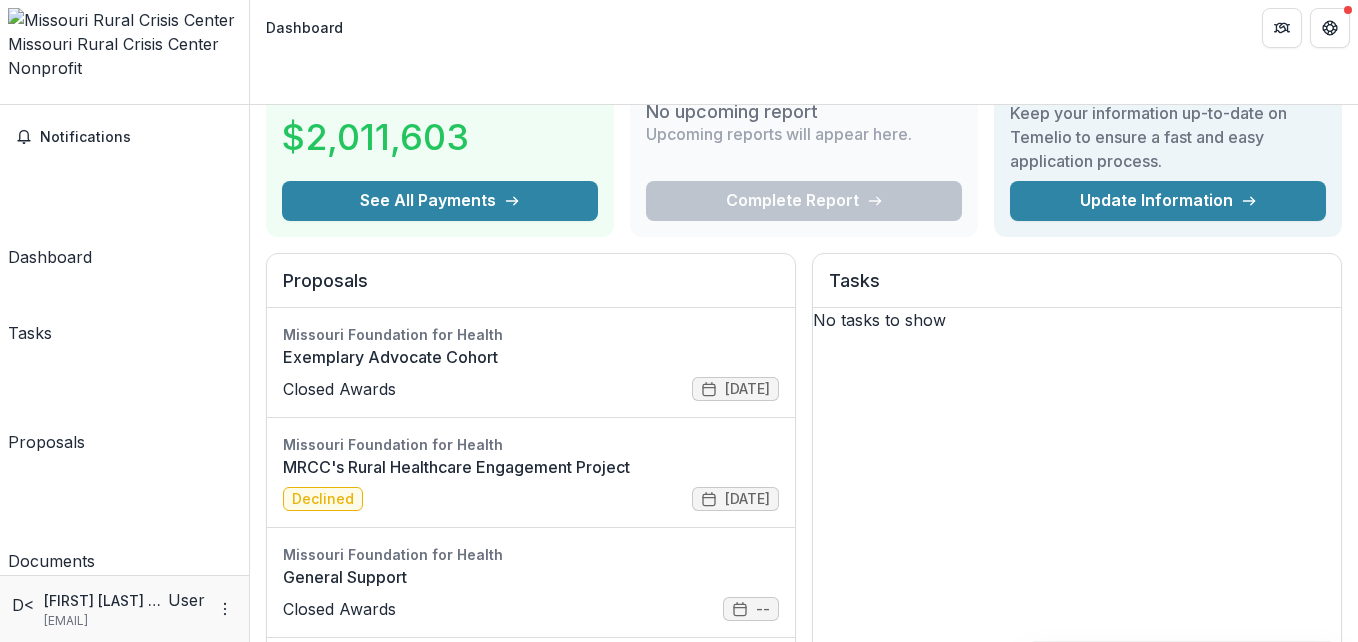 scroll, scrollTop: 0, scrollLeft: 0, axis: both 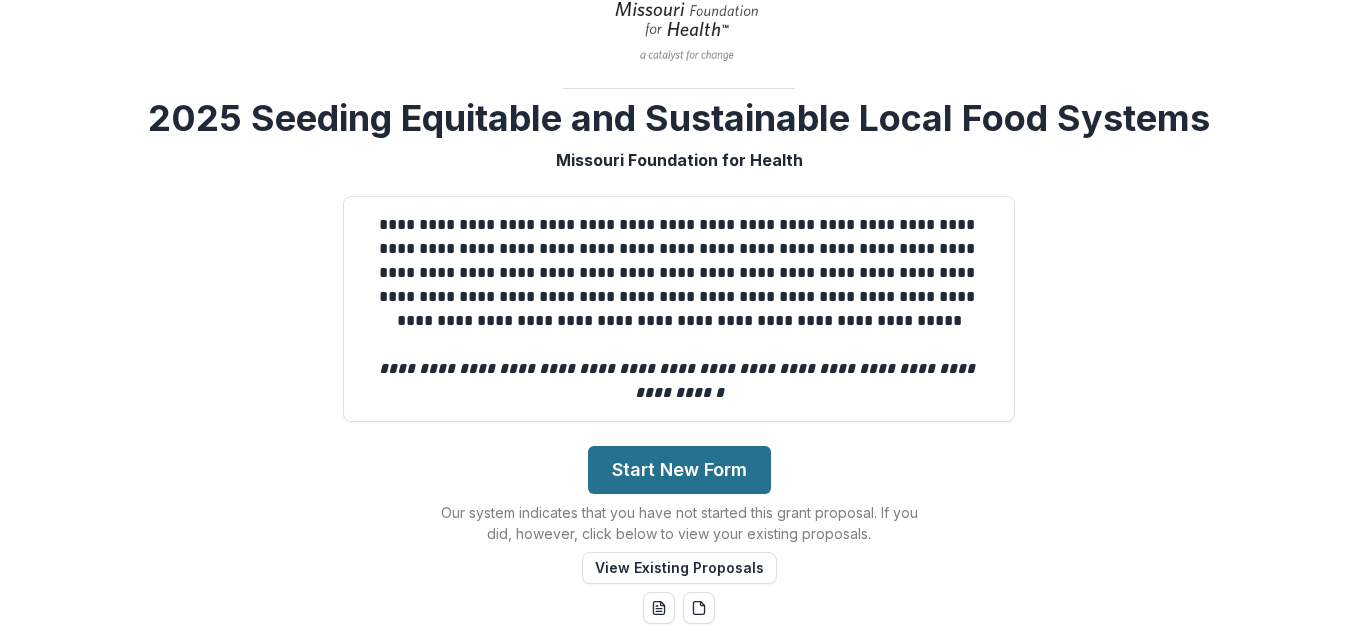 click on "Start New Form" at bounding box center [679, 470] 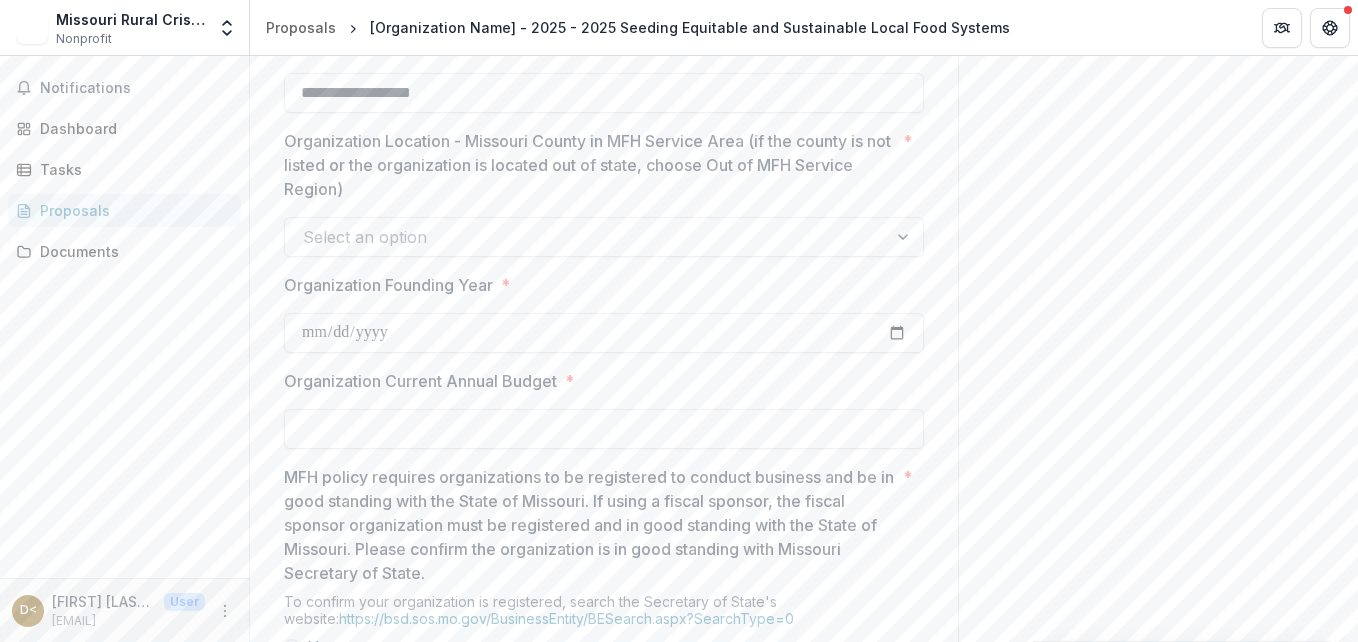 scroll, scrollTop: 1900, scrollLeft: 0, axis: vertical 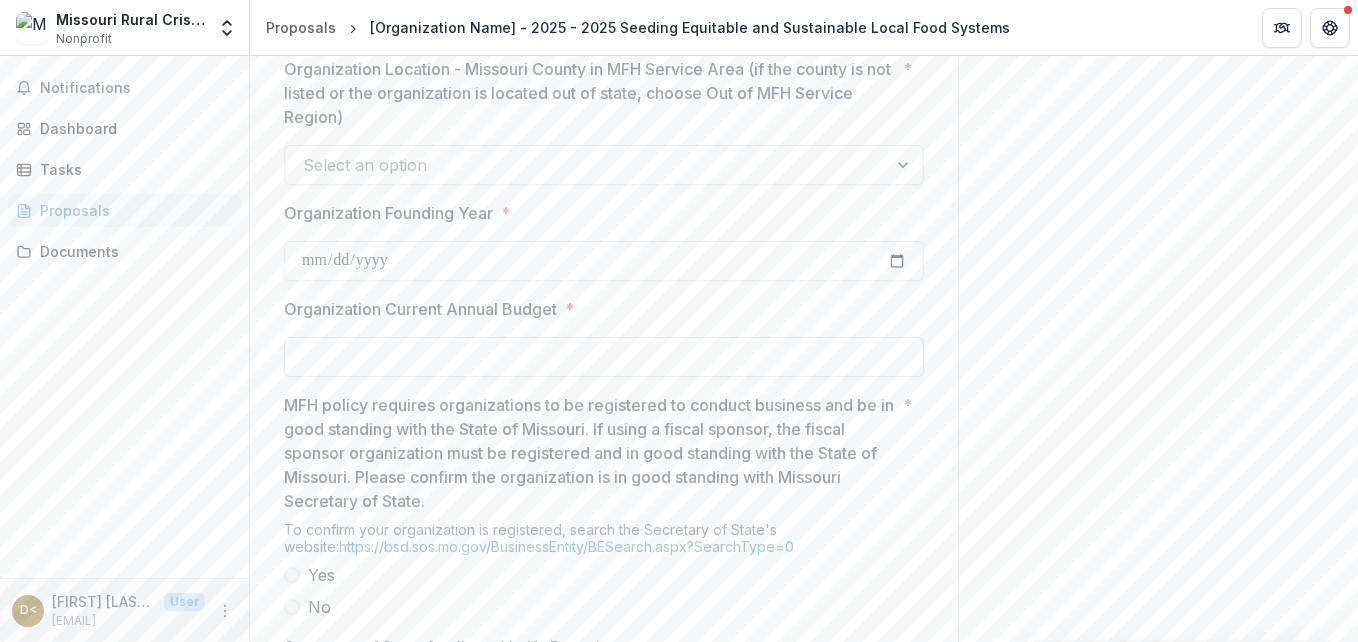 click on "Organization Current Annual Budget *" at bounding box center (604, 357) 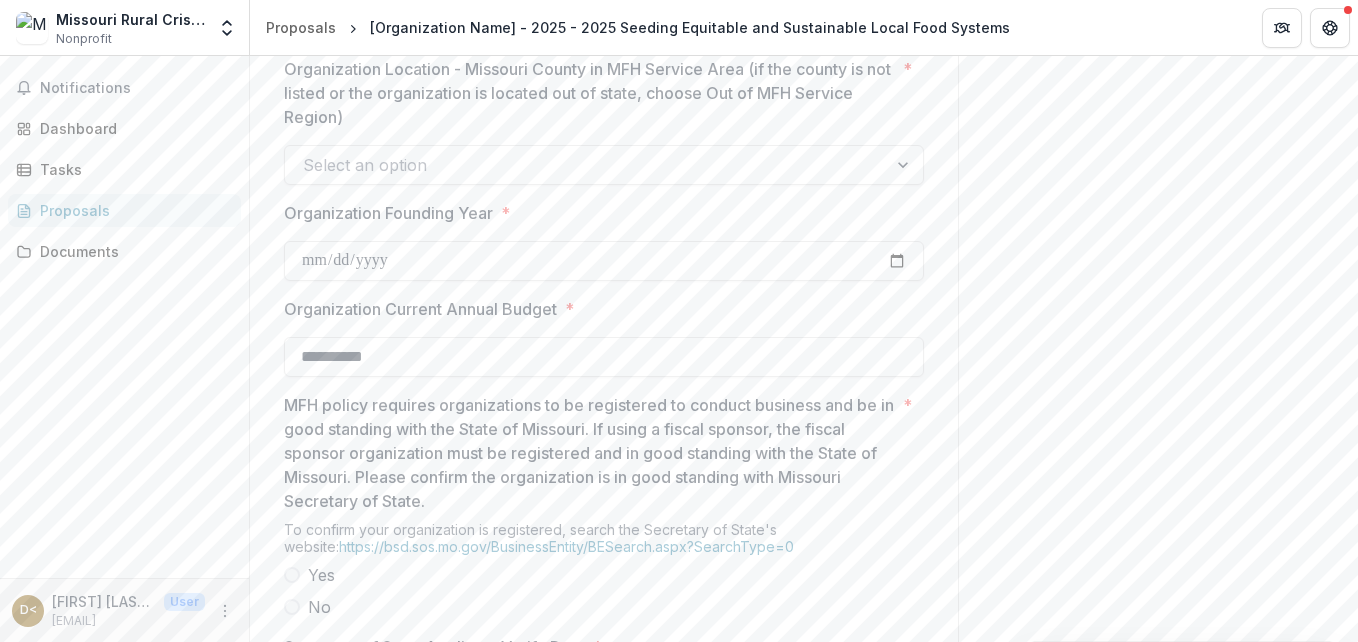 type on "**********" 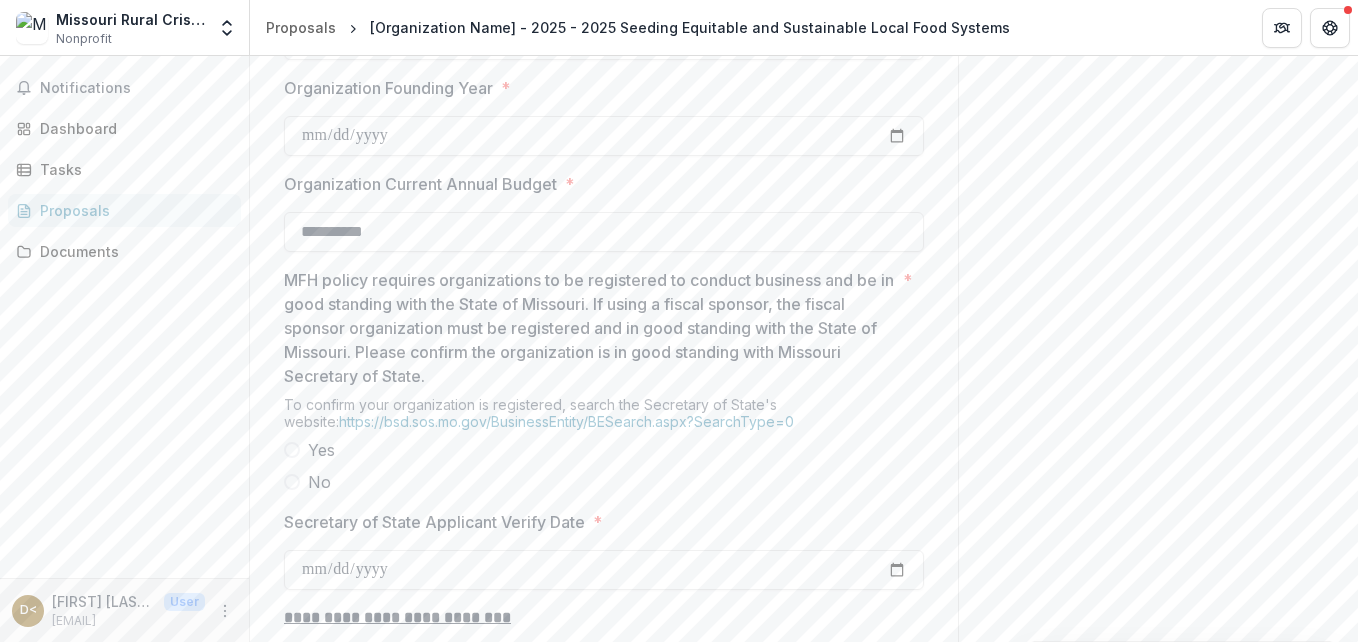 scroll, scrollTop: 2100, scrollLeft: 0, axis: vertical 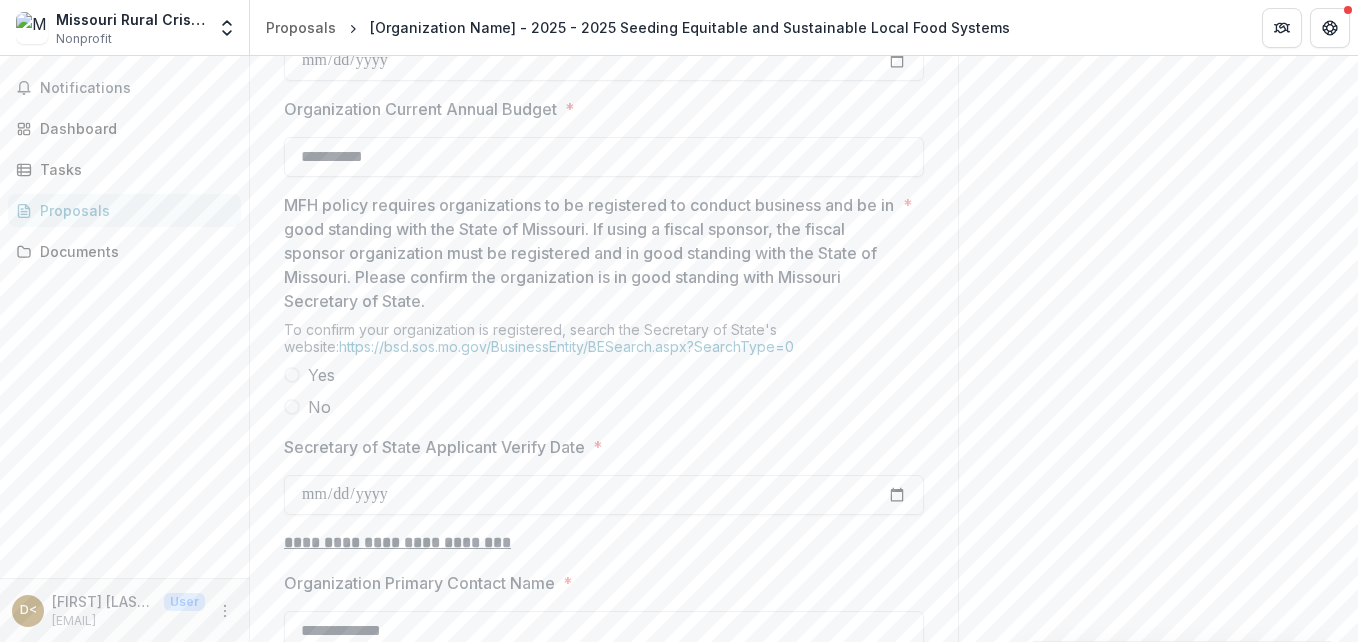 click at bounding box center (292, 375) 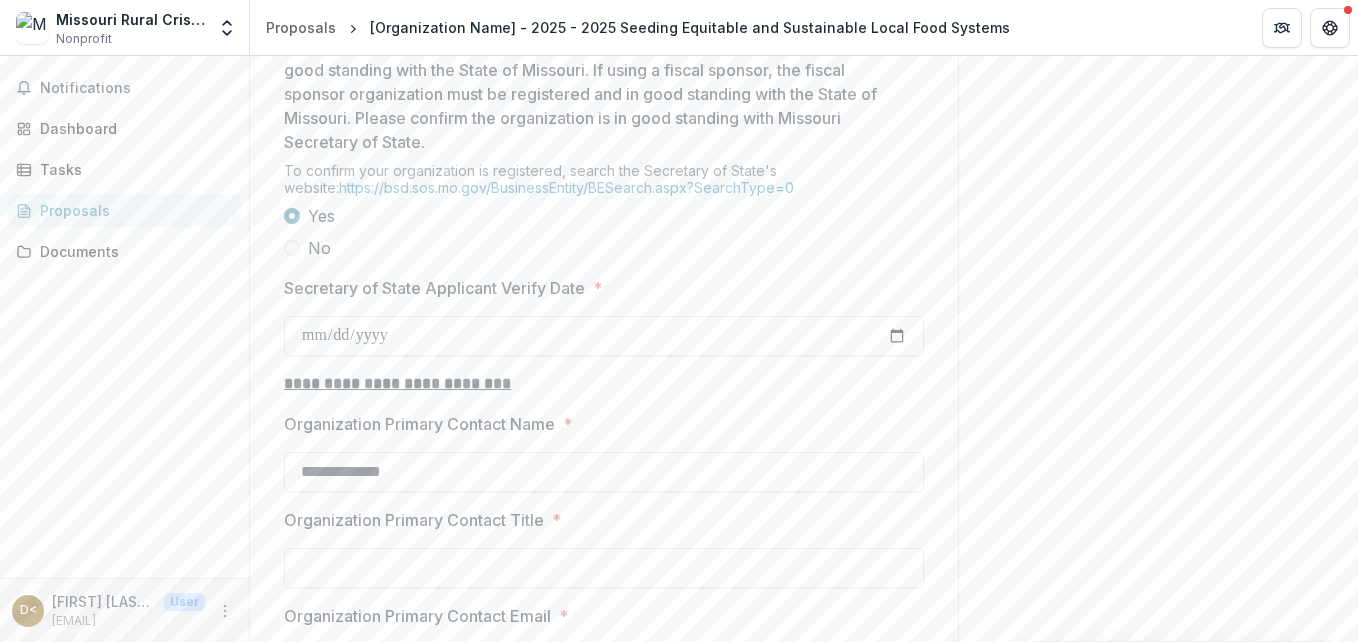 scroll, scrollTop: 2200, scrollLeft: 0, axis: vertical 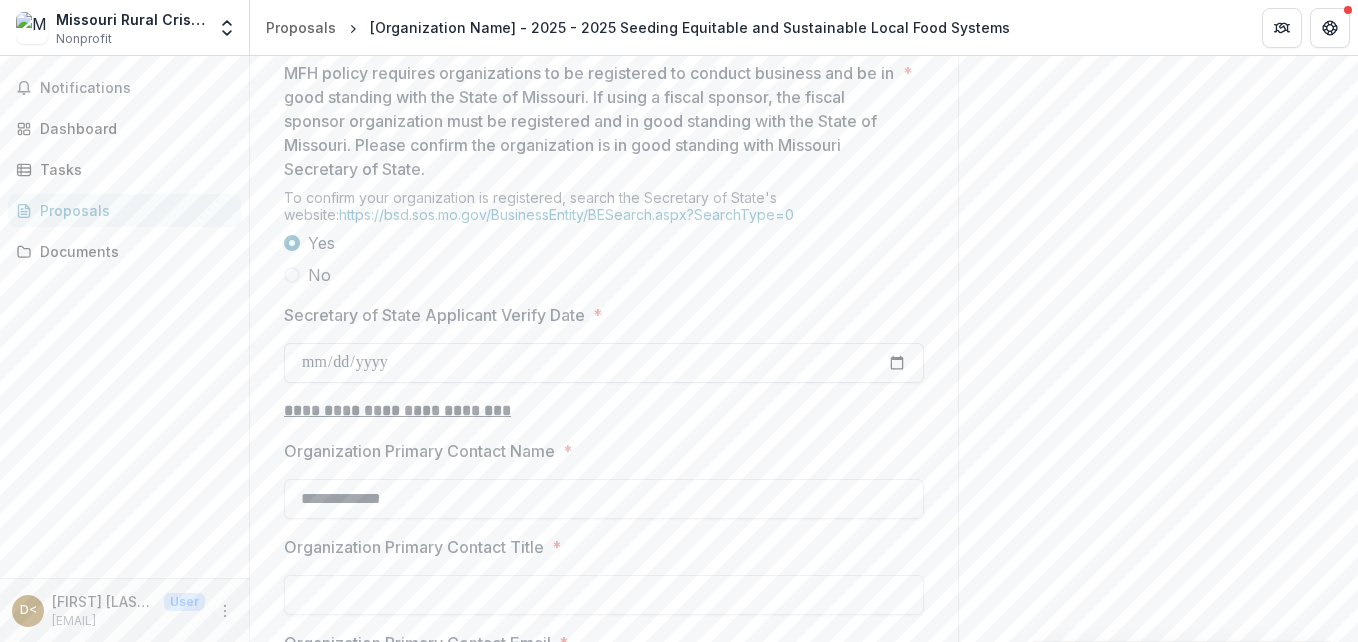 click on "Secretary of State Applicant Verify Date *" at bounding box center (604, 363) 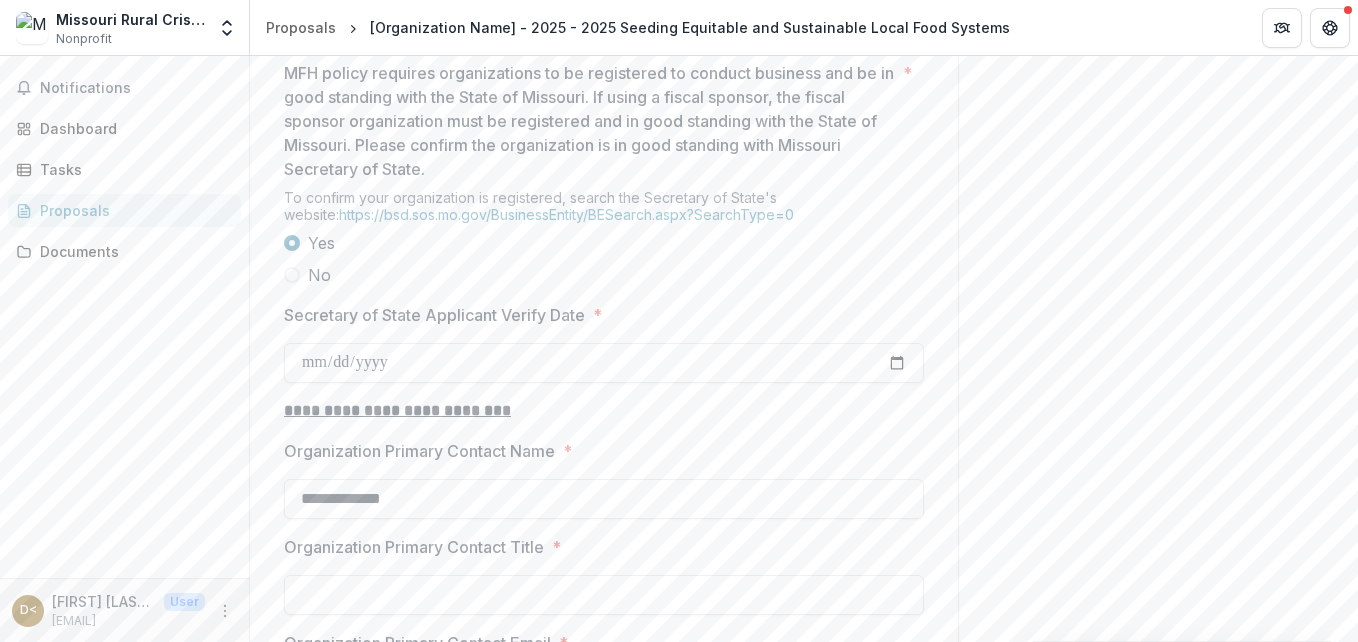 click on "Comments 0 No comments yet No comments for this proposal" at bounding box center [1158, -225] 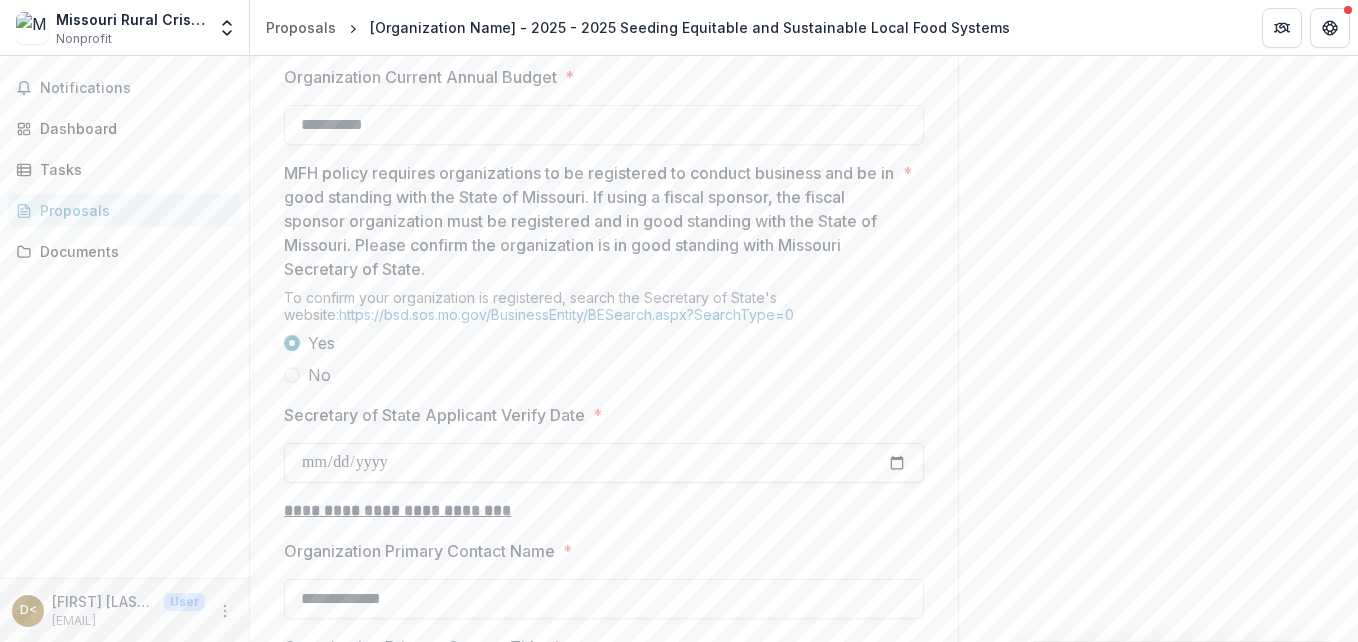 click on "Secretary of State Applicant Verify Date *" at bounding box center [604, 463] 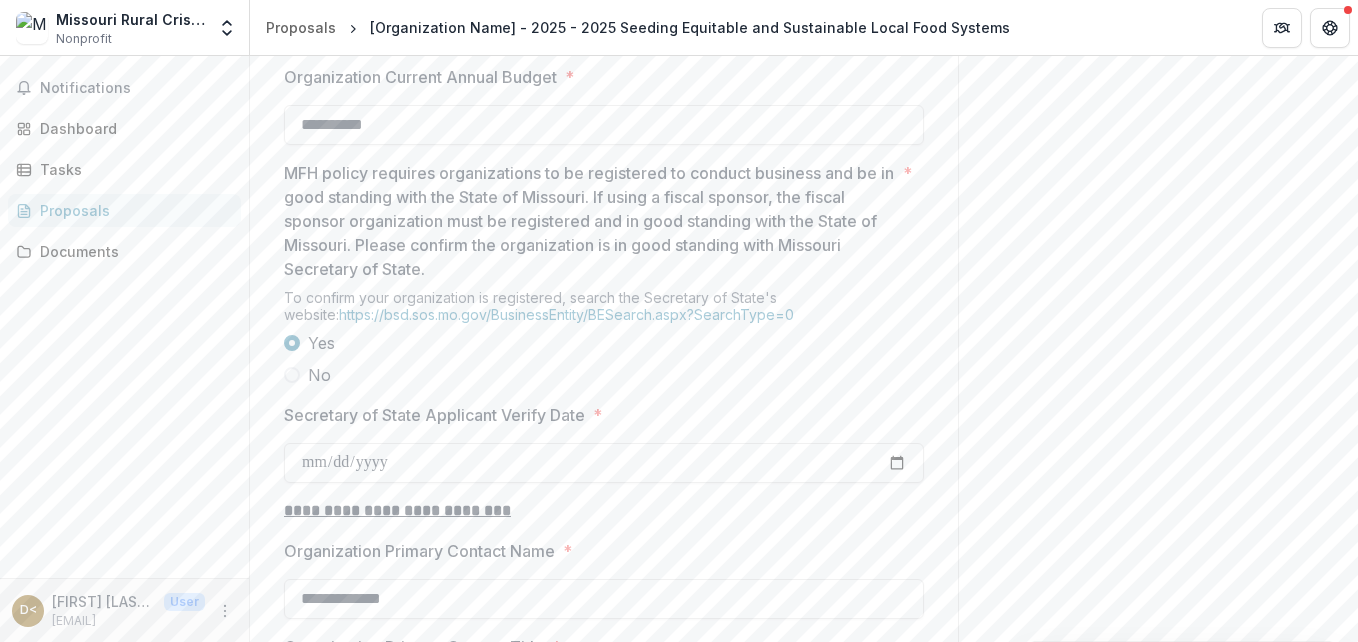 click on "Comments 0 No comments yet No comments for this proposal" at bounding box center (1158, -125) 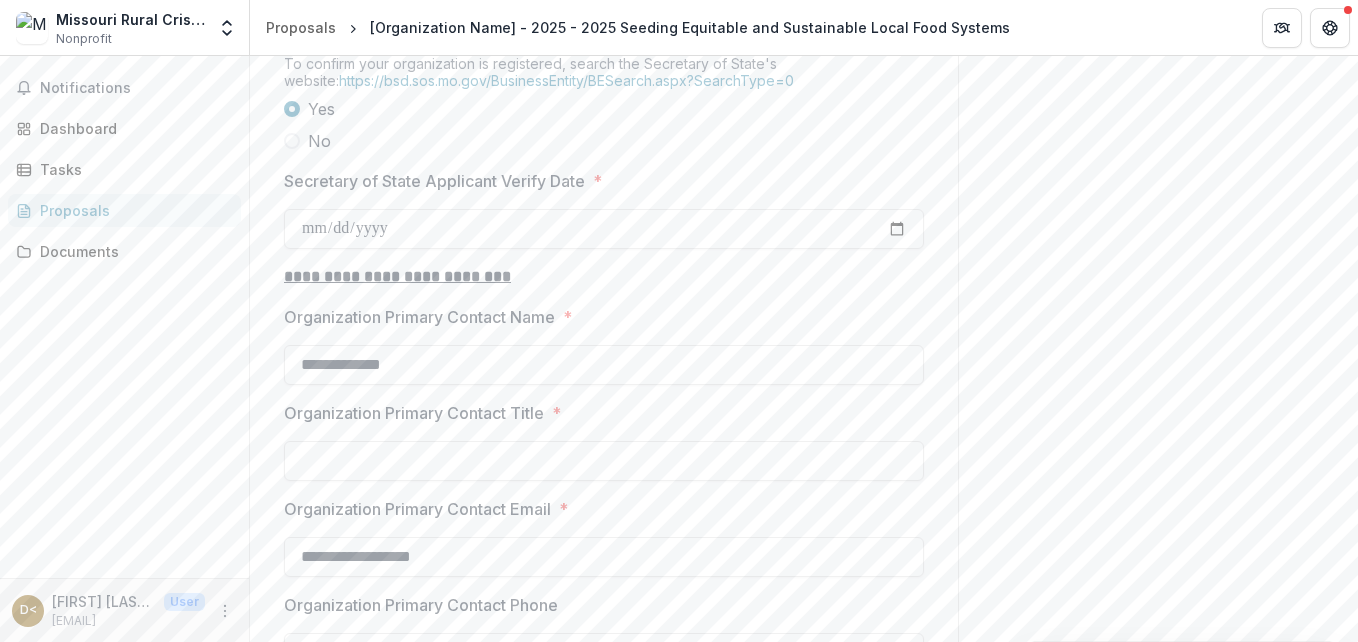 scroll, scrollTop: 2332, scrollLeft: 0, axis: vertical 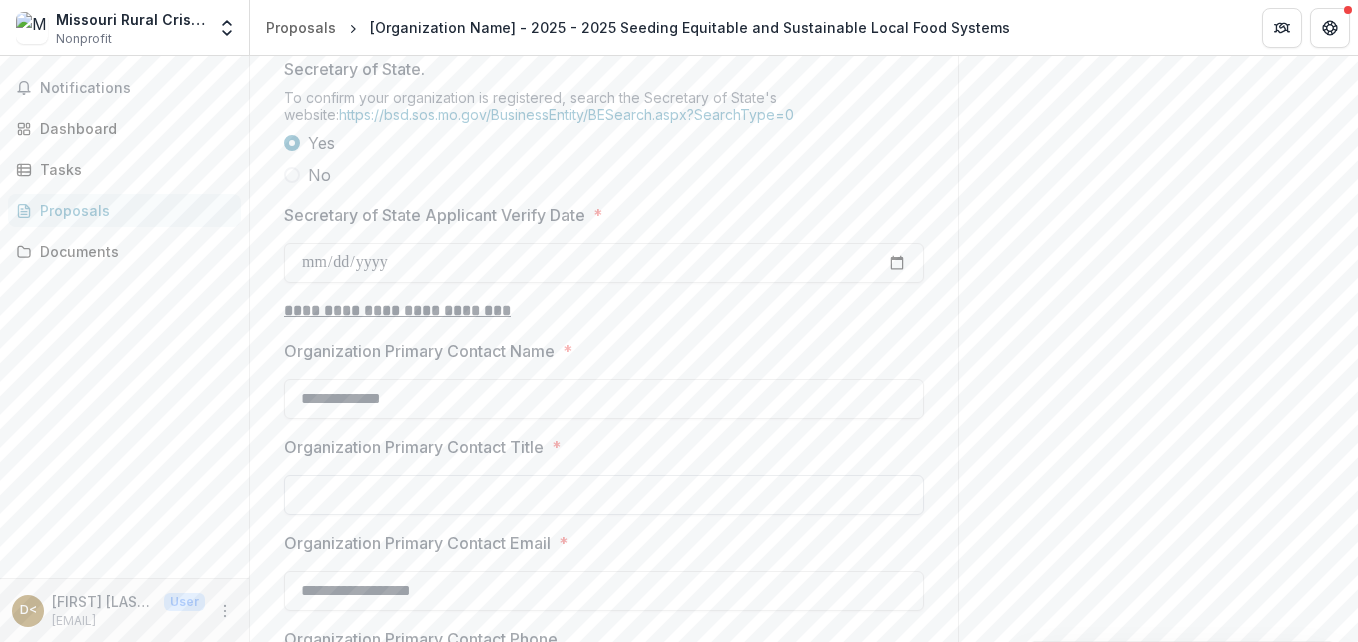 click on "Organization Primary Contact Title *" at bounding box center (604, 495) 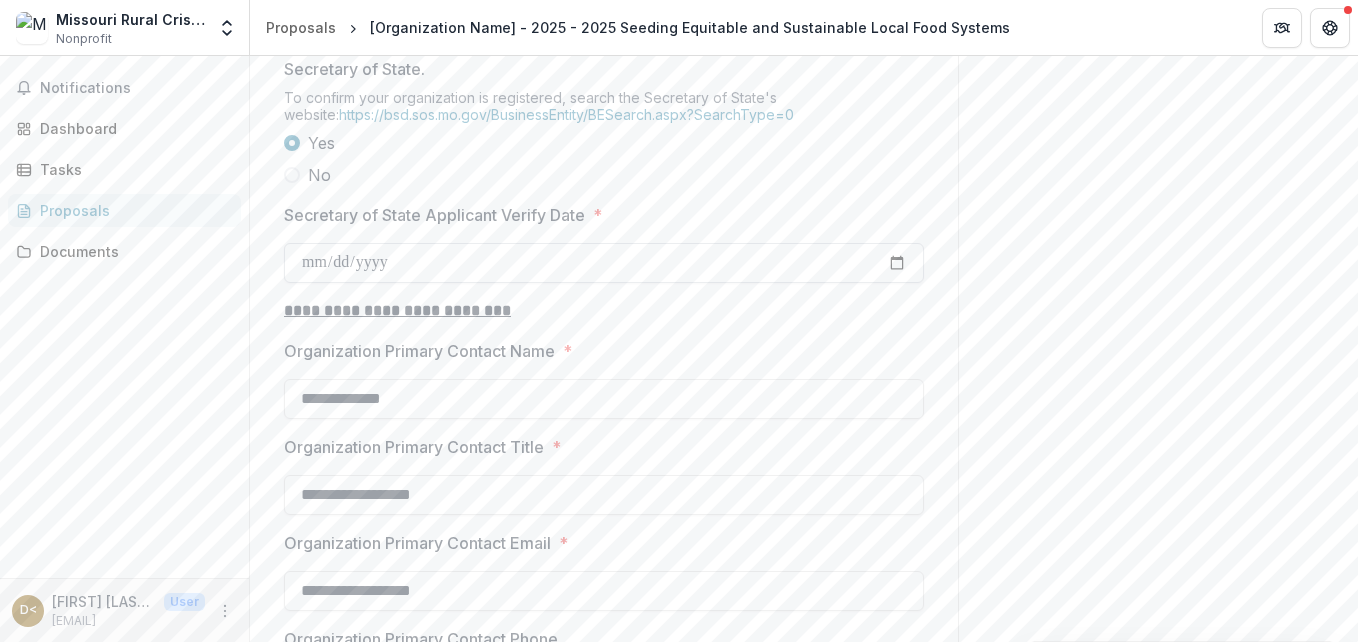 type on "**********" 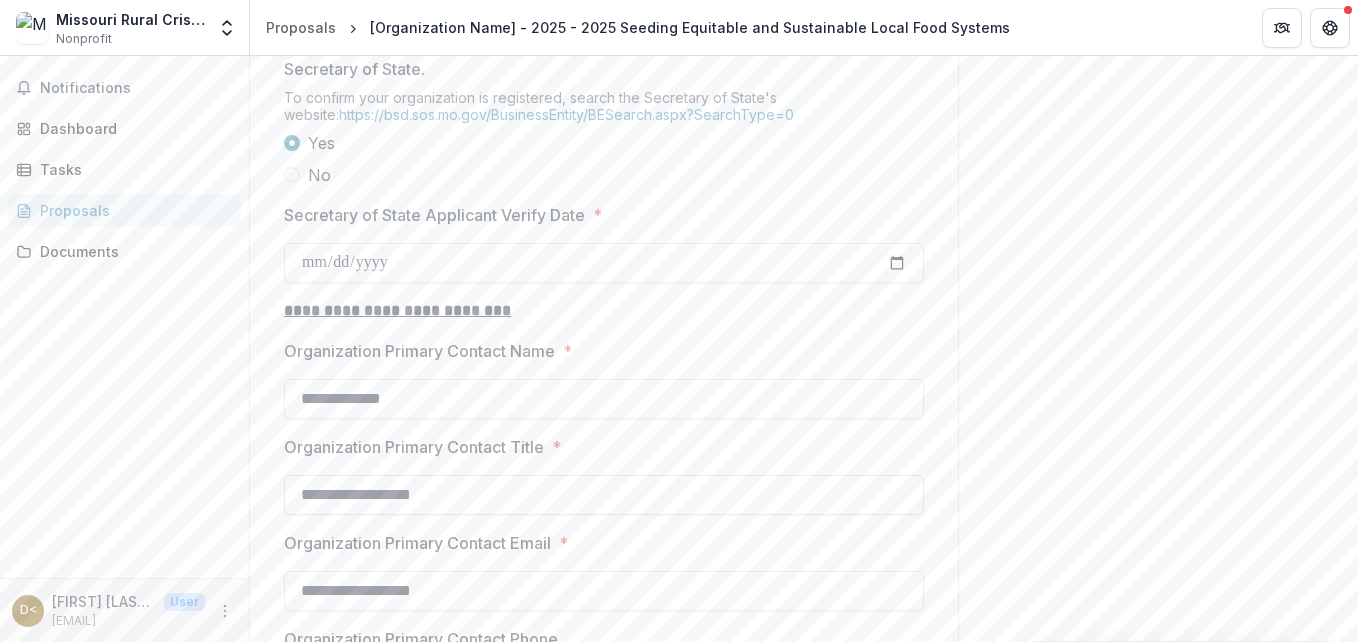 type on "**********" 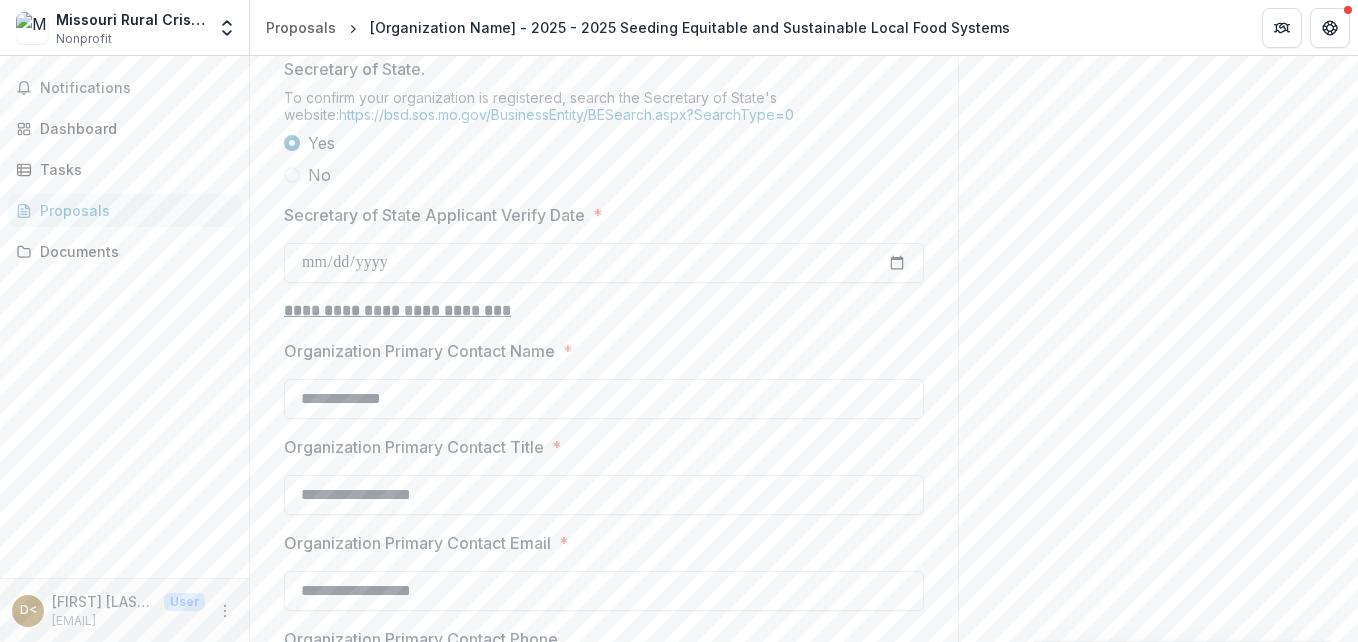 drag, startPoint x: 1093, startPoint y: 382, endPoint x: 1082, endPoint y: 382, distance: 11 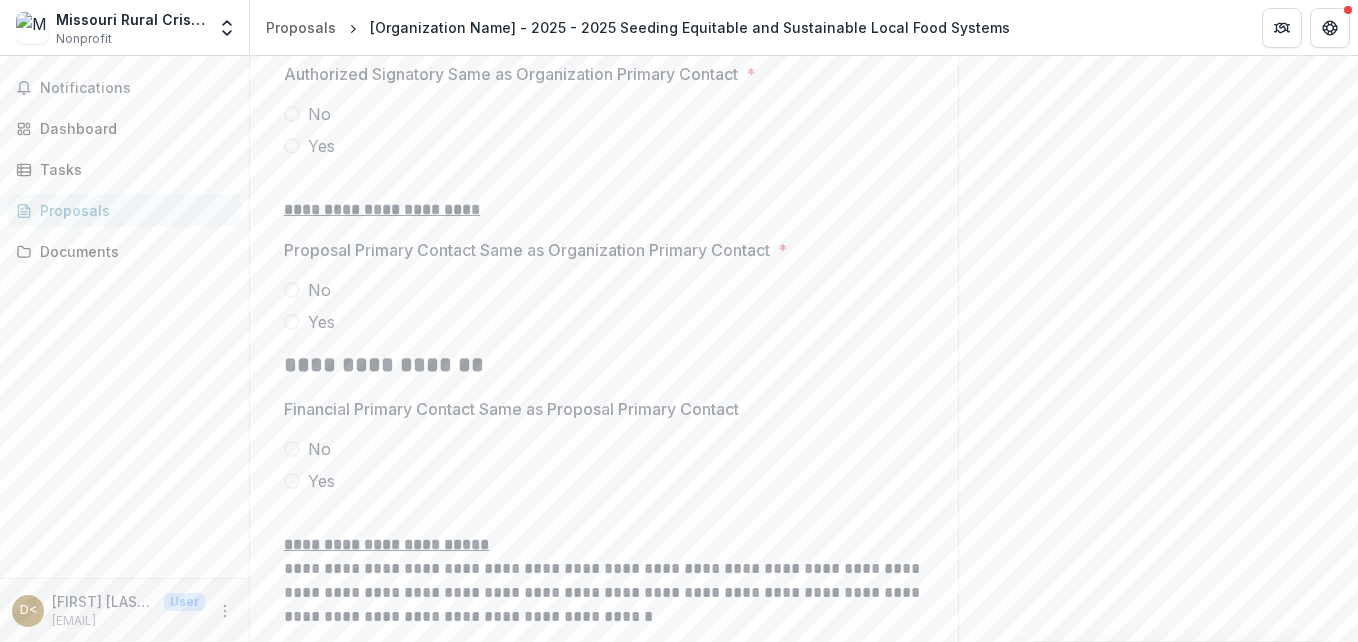 scroll, scrollTop: 2932, scrollLeft: 0, axis: vertical 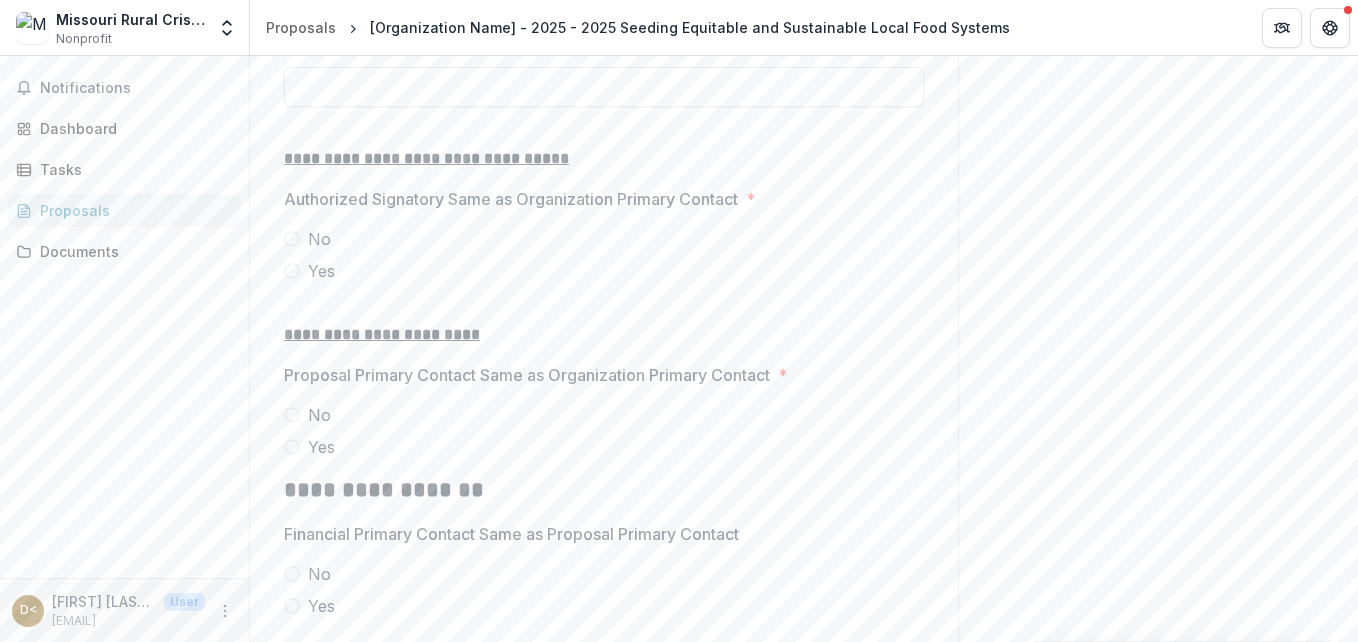 click on "Yes" at bounding box center (604, 271) 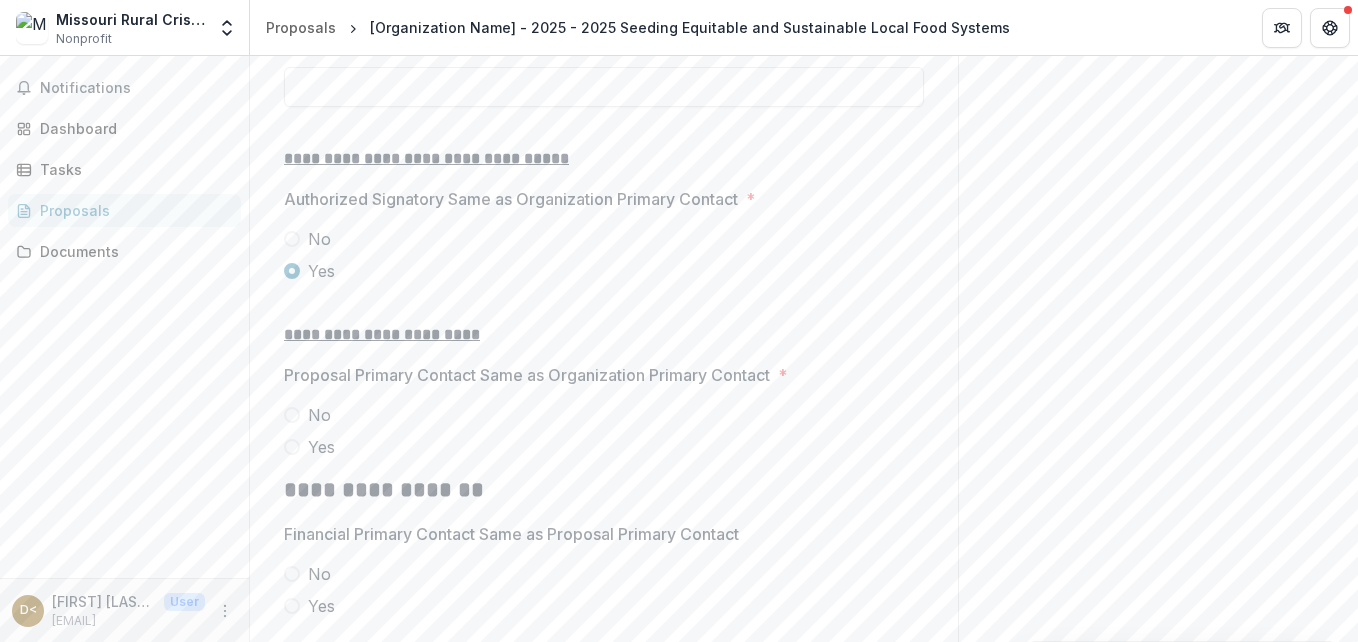 click at bounding box center (292, 447) 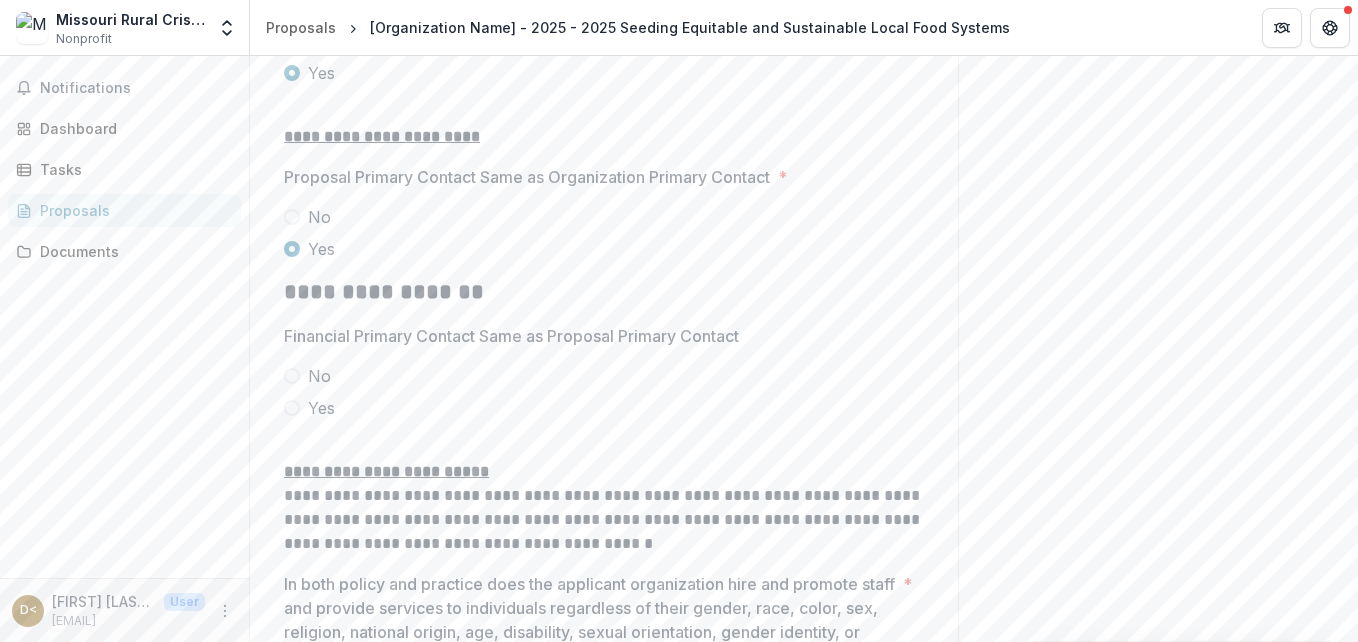scroll, scrollTop: 3132, scrollLeft: 0, axis: vertical 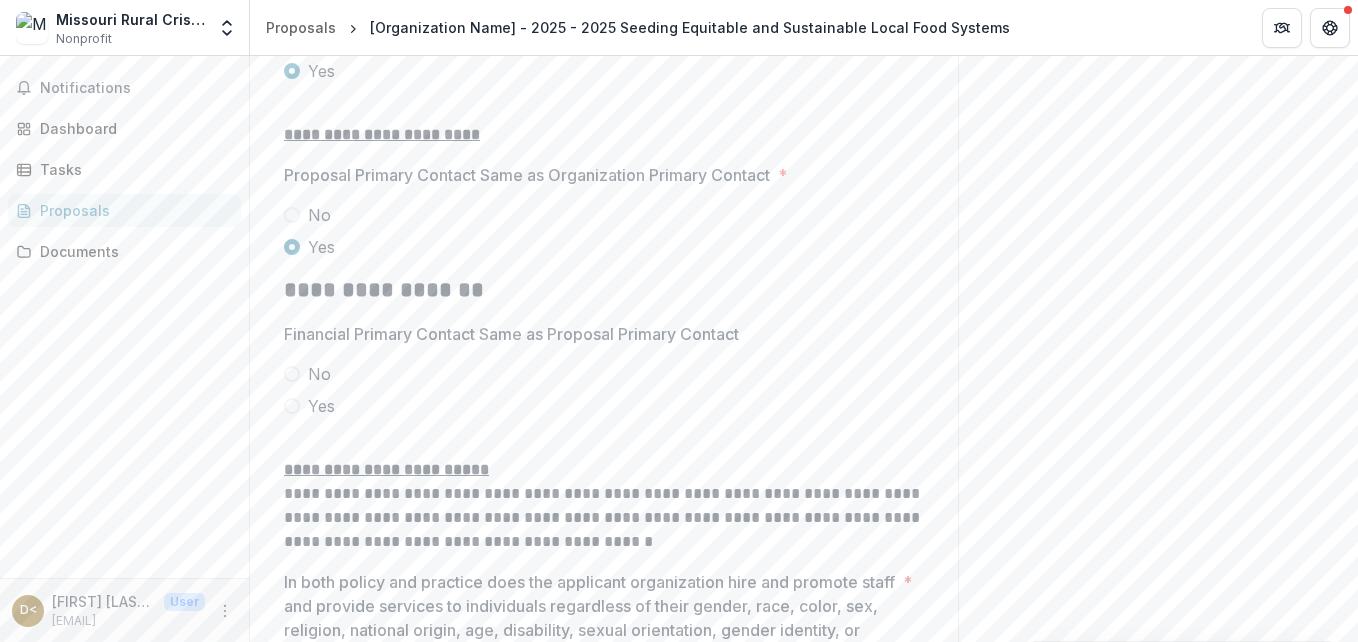 click at bounding box center (292, 406) 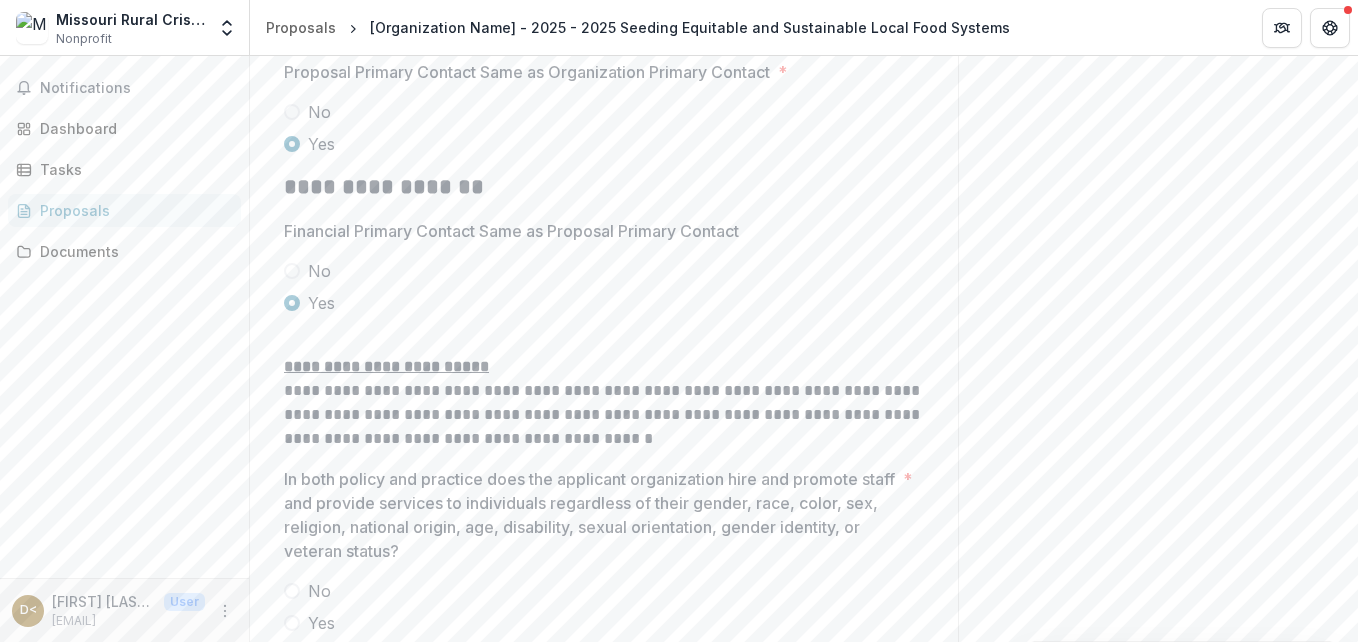scroll, scrollTop: 3332, scrollLeft: 0, axis: vertical 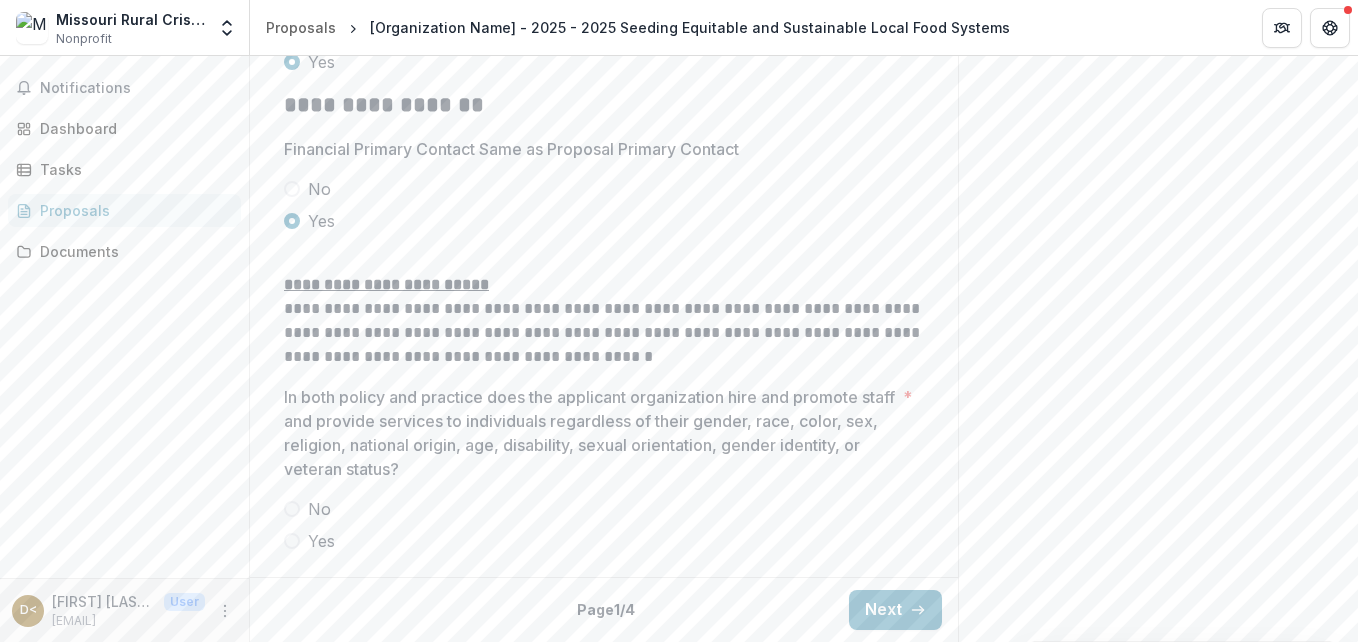 click on "Yes" at bounding box center [604, 541] 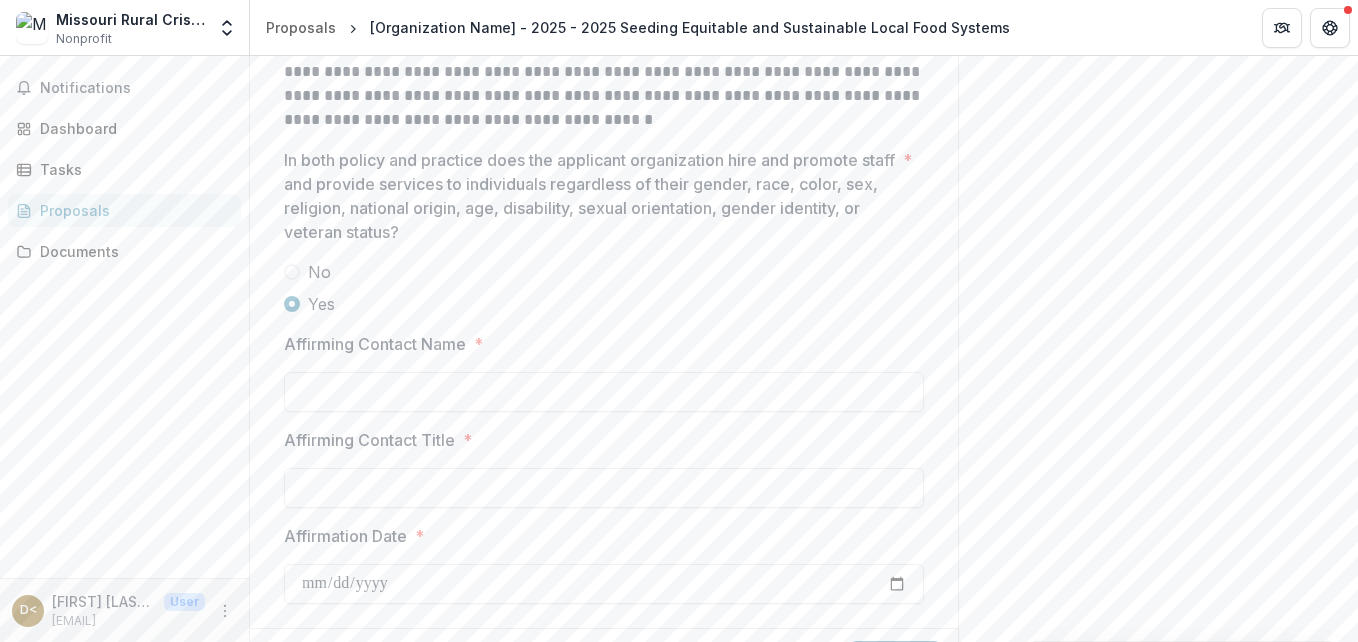 scroll, scrollTop: 3620, scrollLeft: 0, axis: vertical 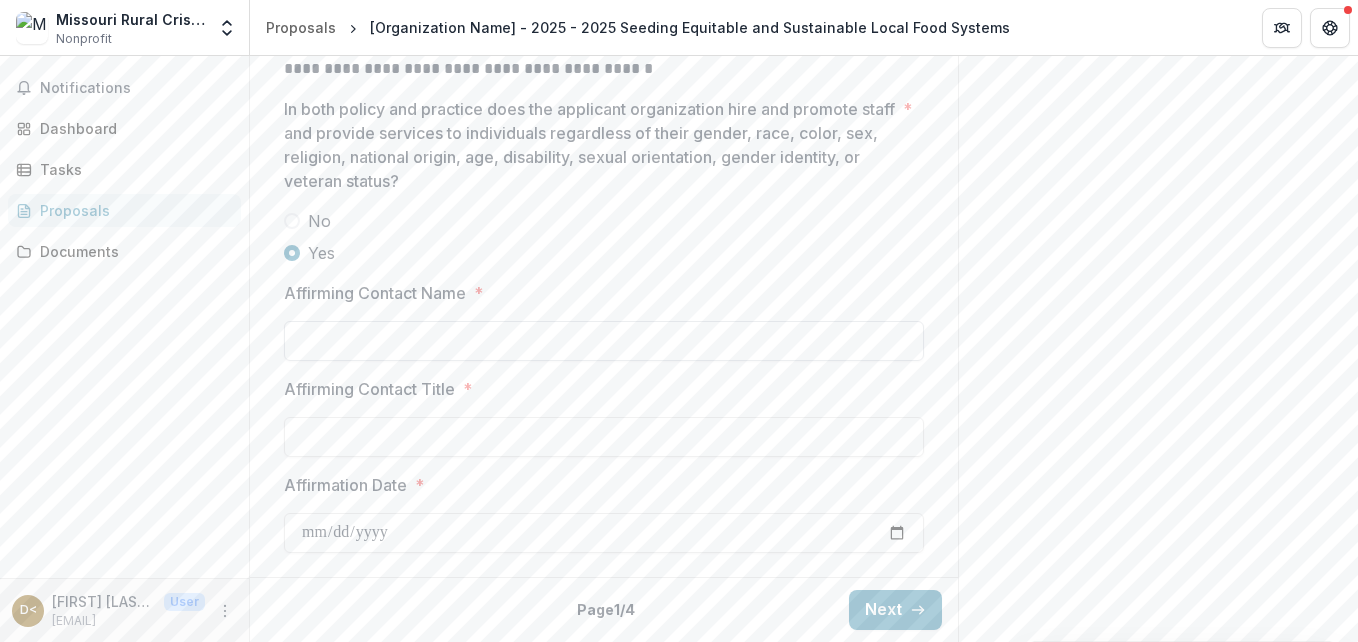 click on "Affirming Contact Name *" at bounding box center [604, 341] 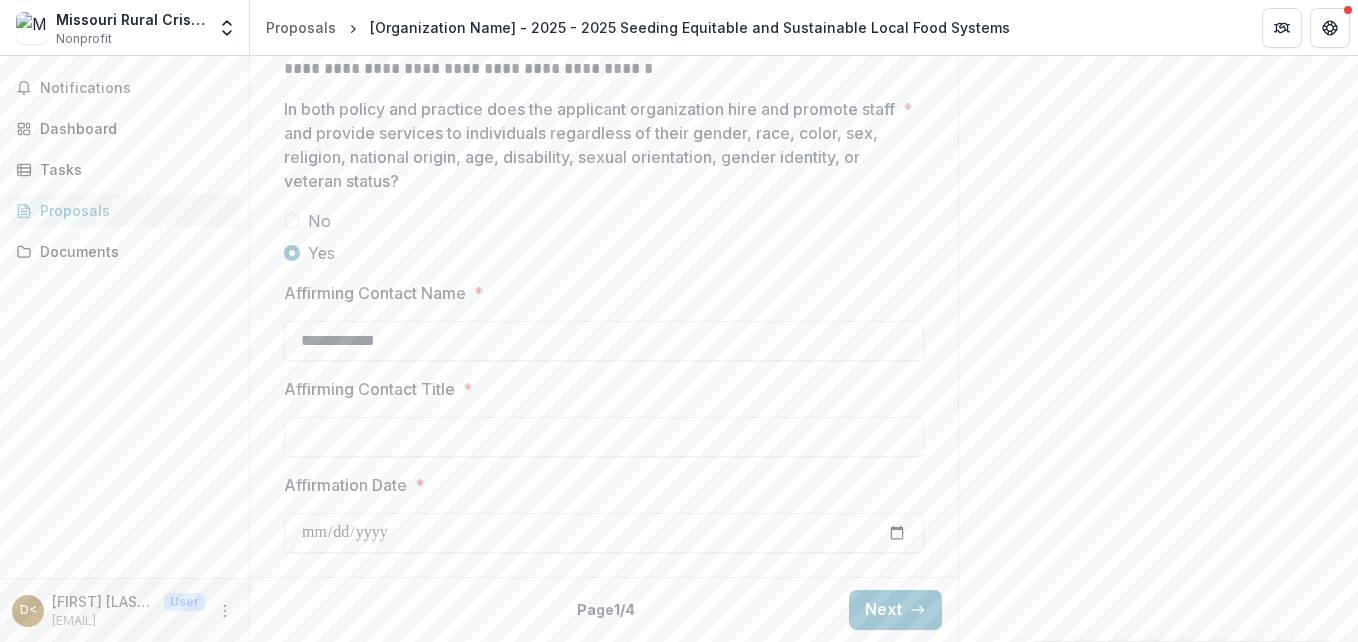 type on "**********" 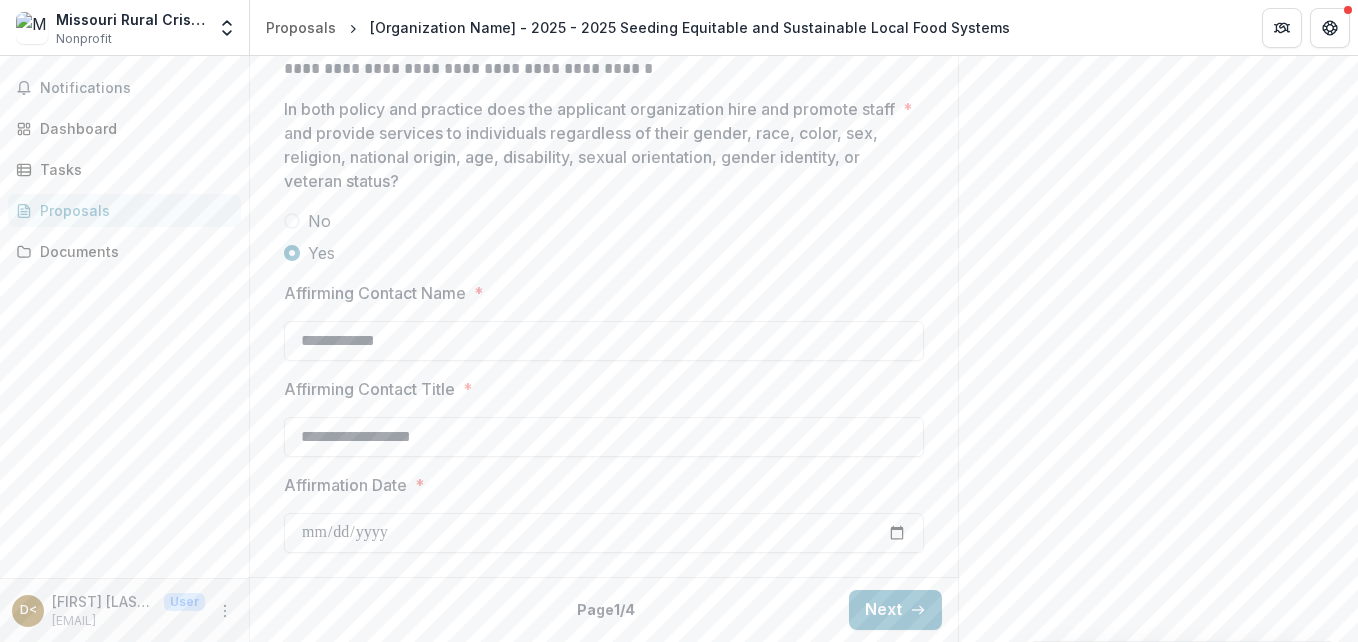 type on "**********" 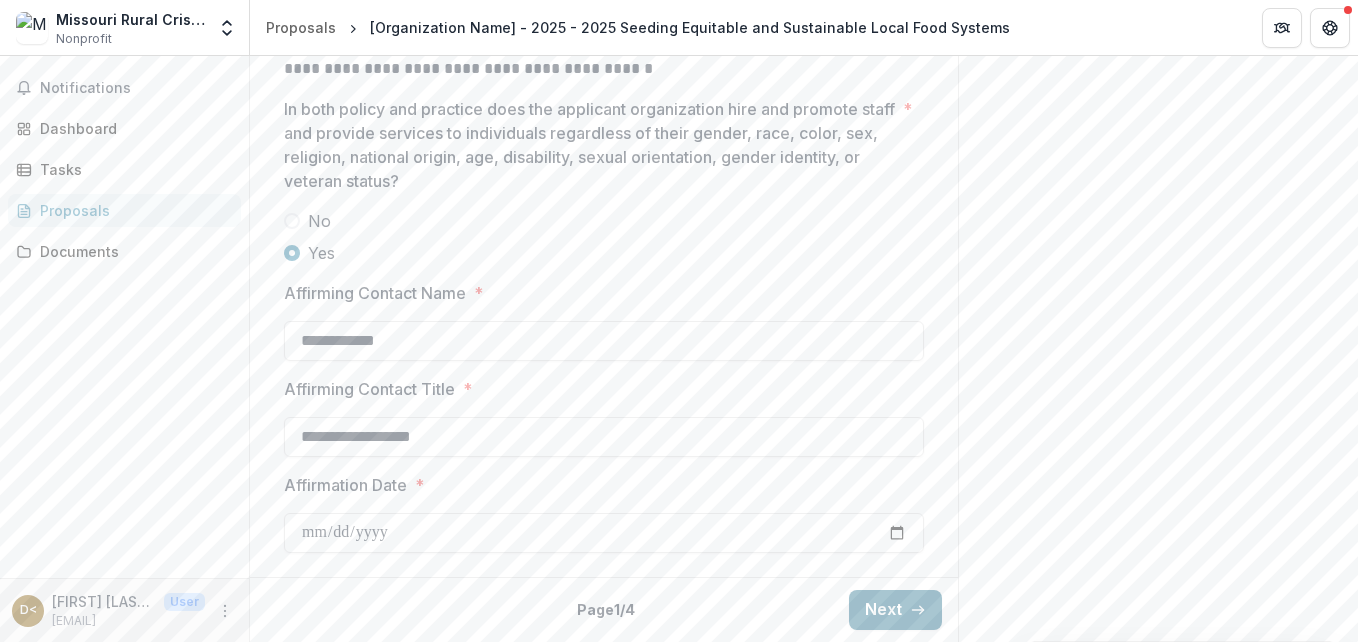 click on "Next" at bounding box center [895, 610] 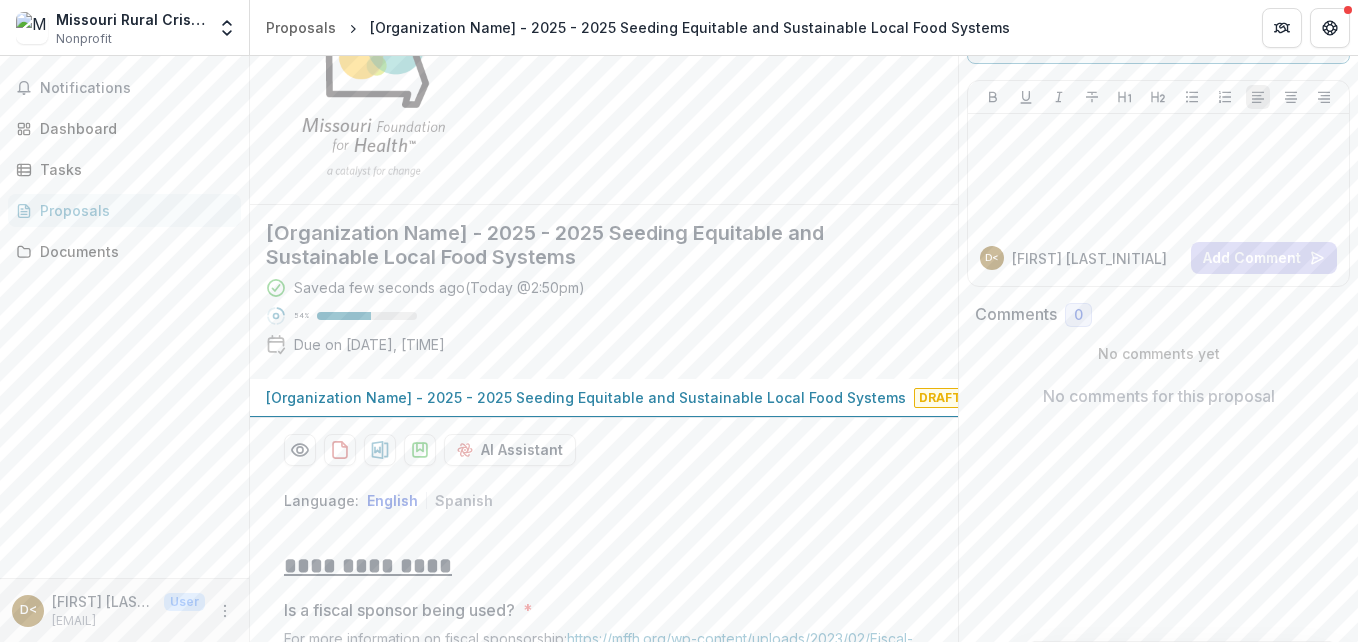 scroll, scrollTop: 300, scrollLeft: 0, axis: vertical 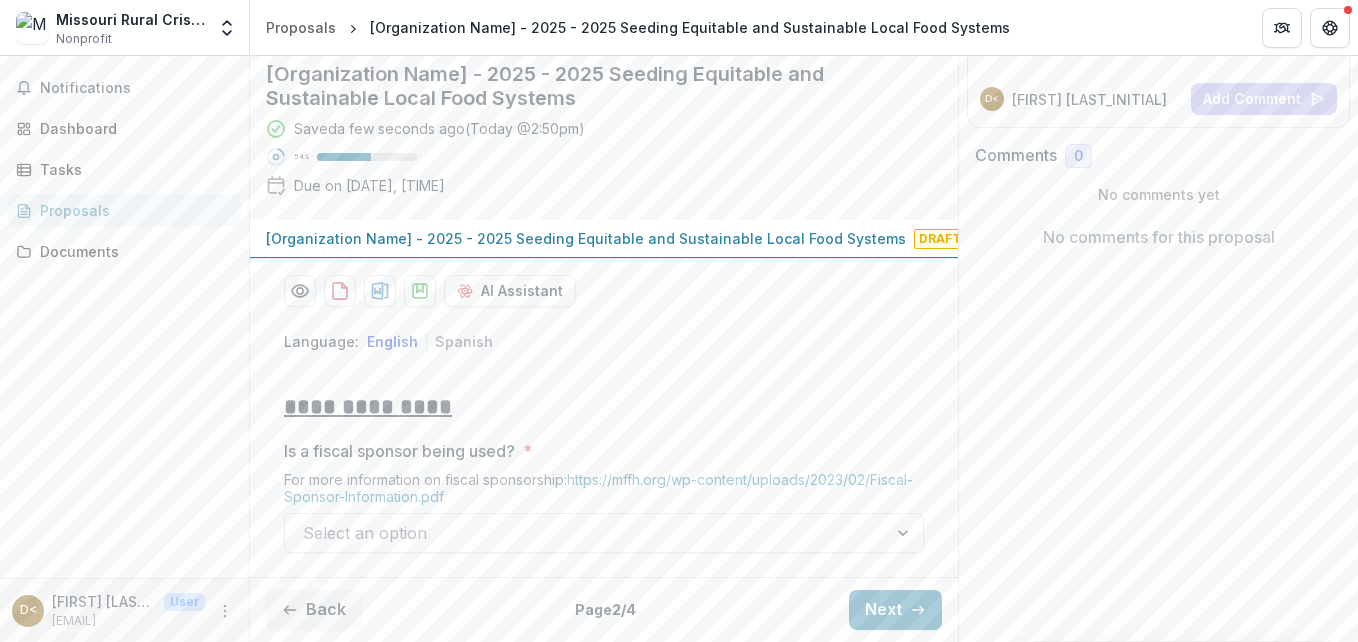 click at bounding box center (586, 533) 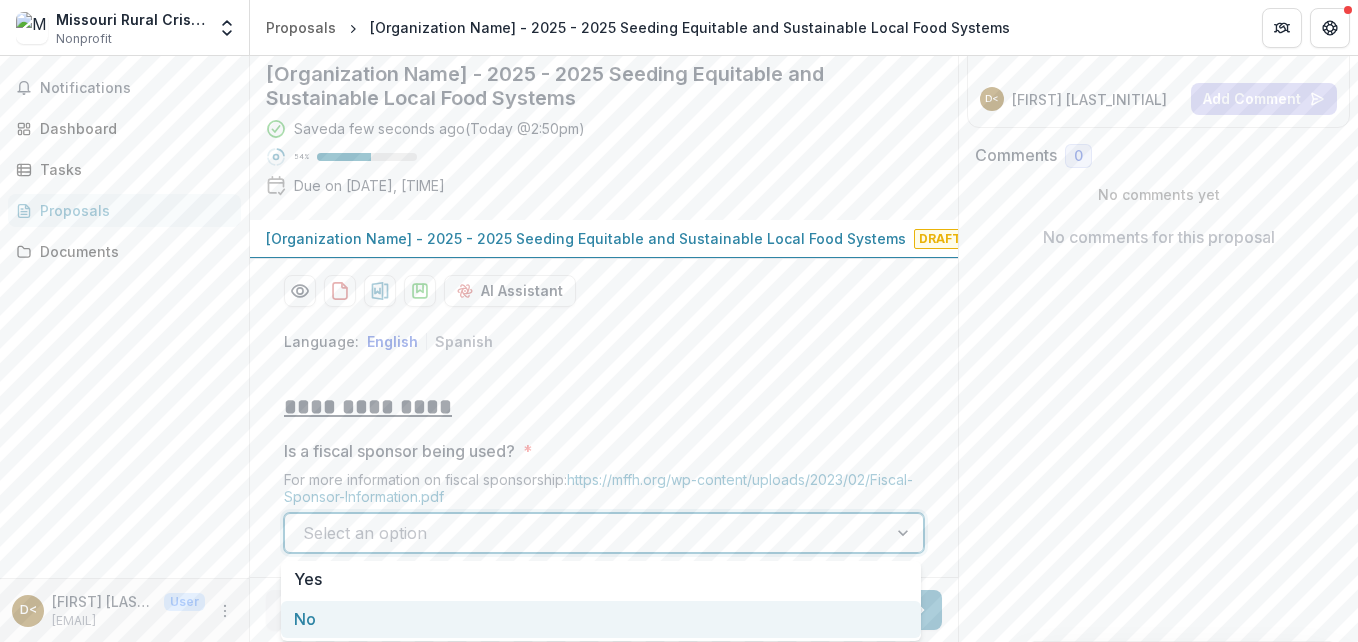 click on "No" at bounding box center [601, 619] 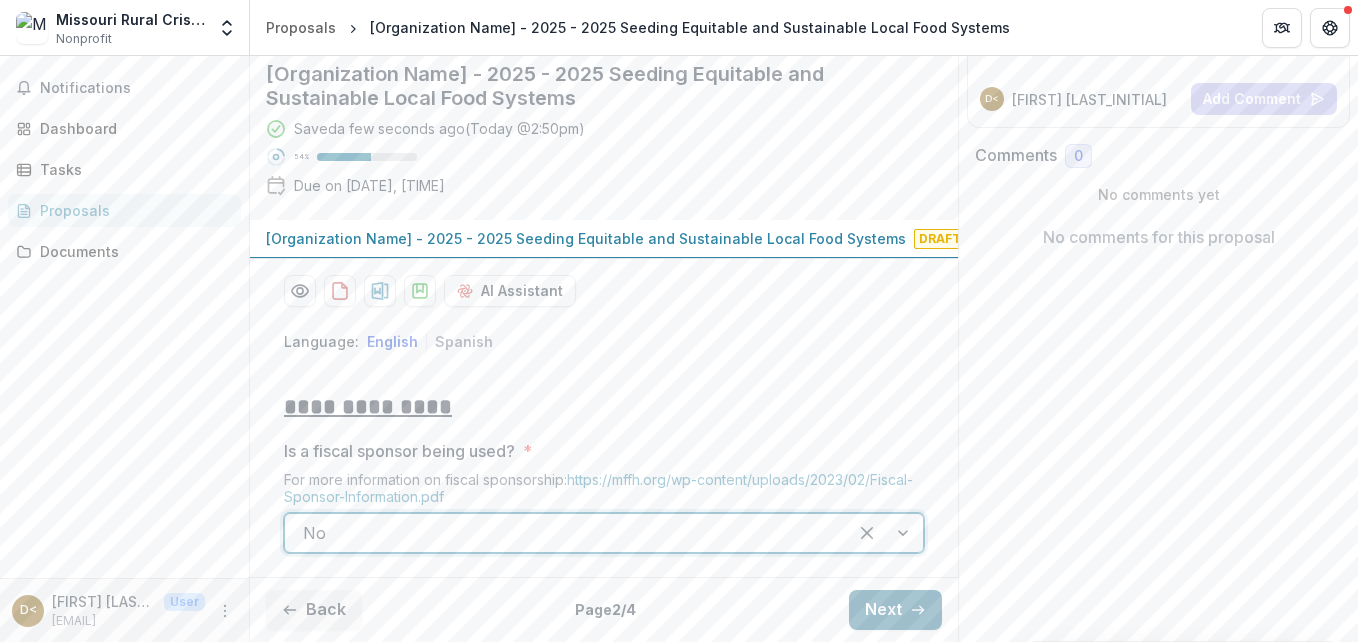 click on "Next" at bounding box center (895, 610) 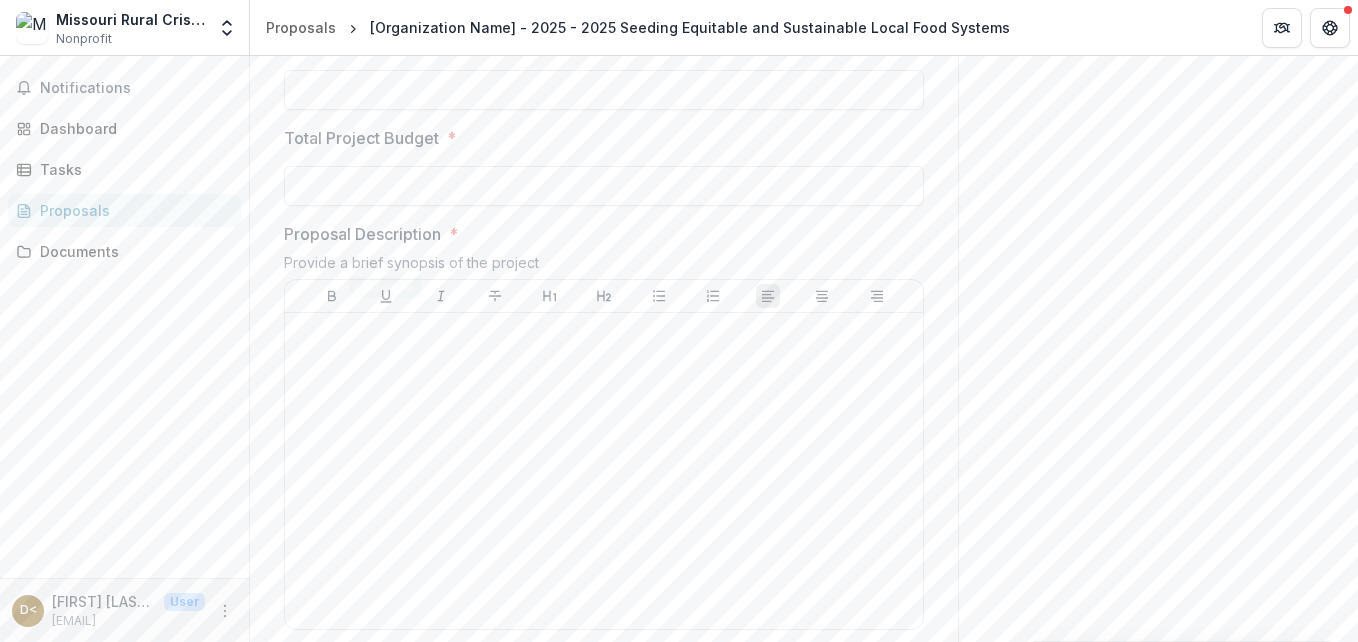 scroll, scrollTop: 921, scrollLeft: 0, axis: vertical 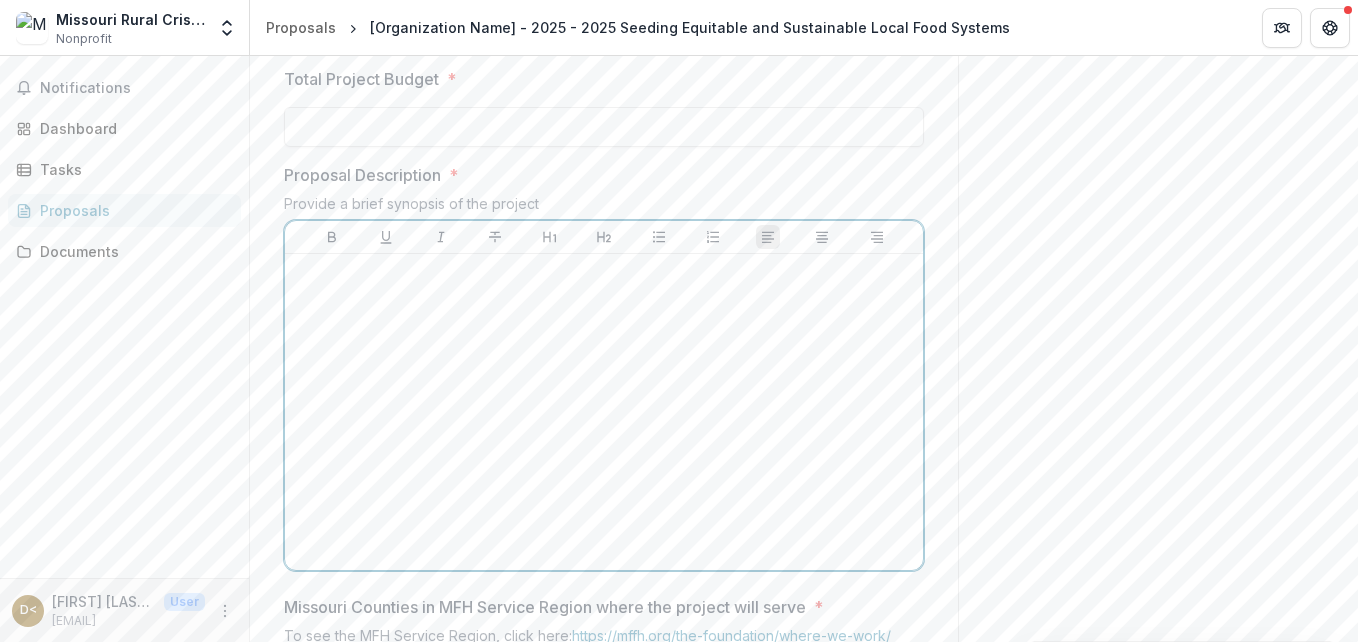 click at bounding box center (604, 412) 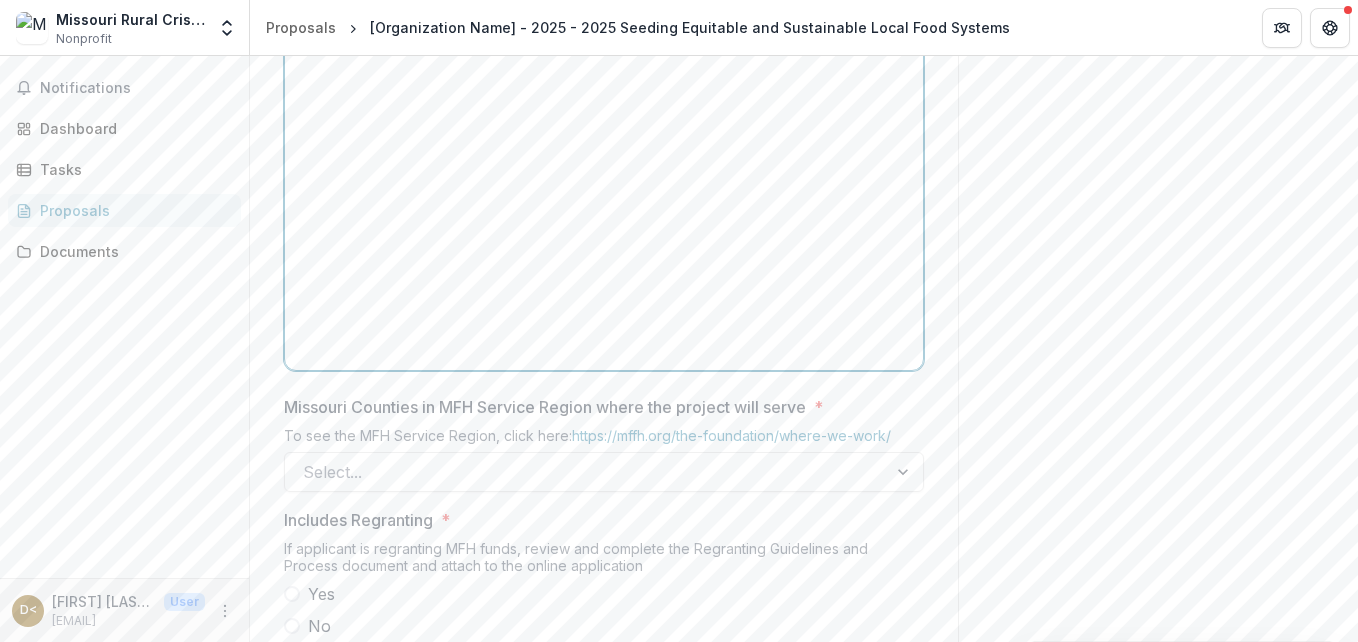 click at bounding box center [604, 212] 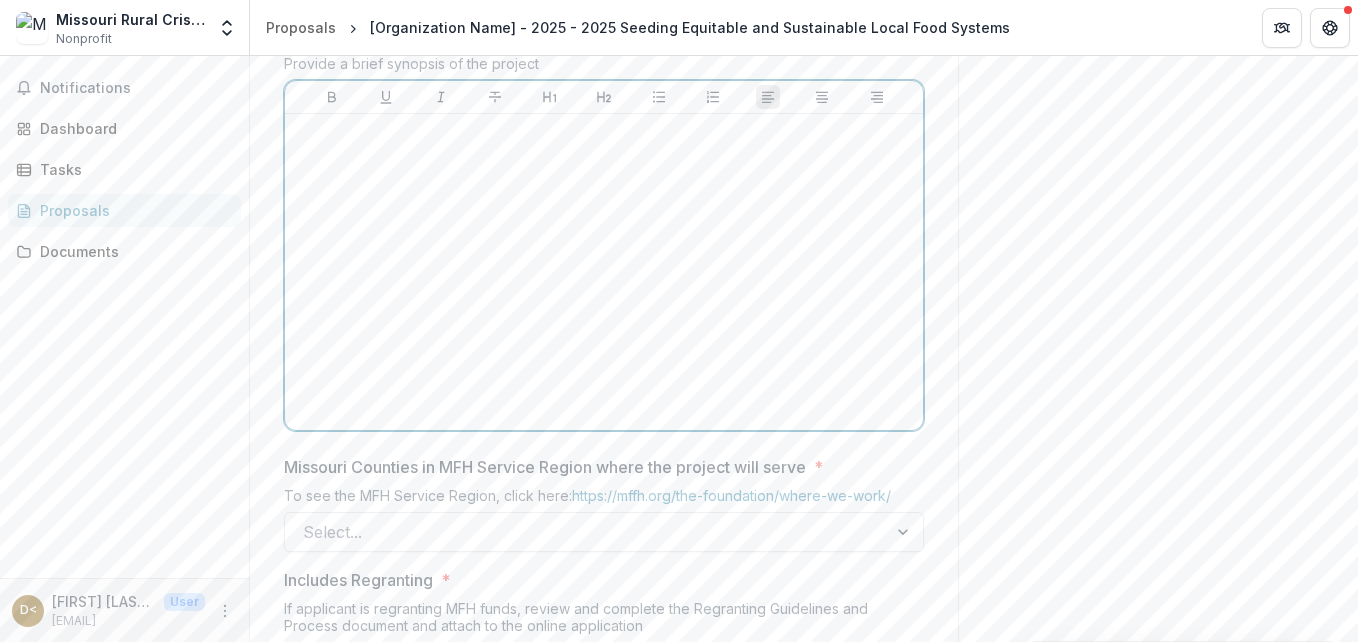 scroll, scrollTop: 1121, scrollLeft: 0, axis: vertical 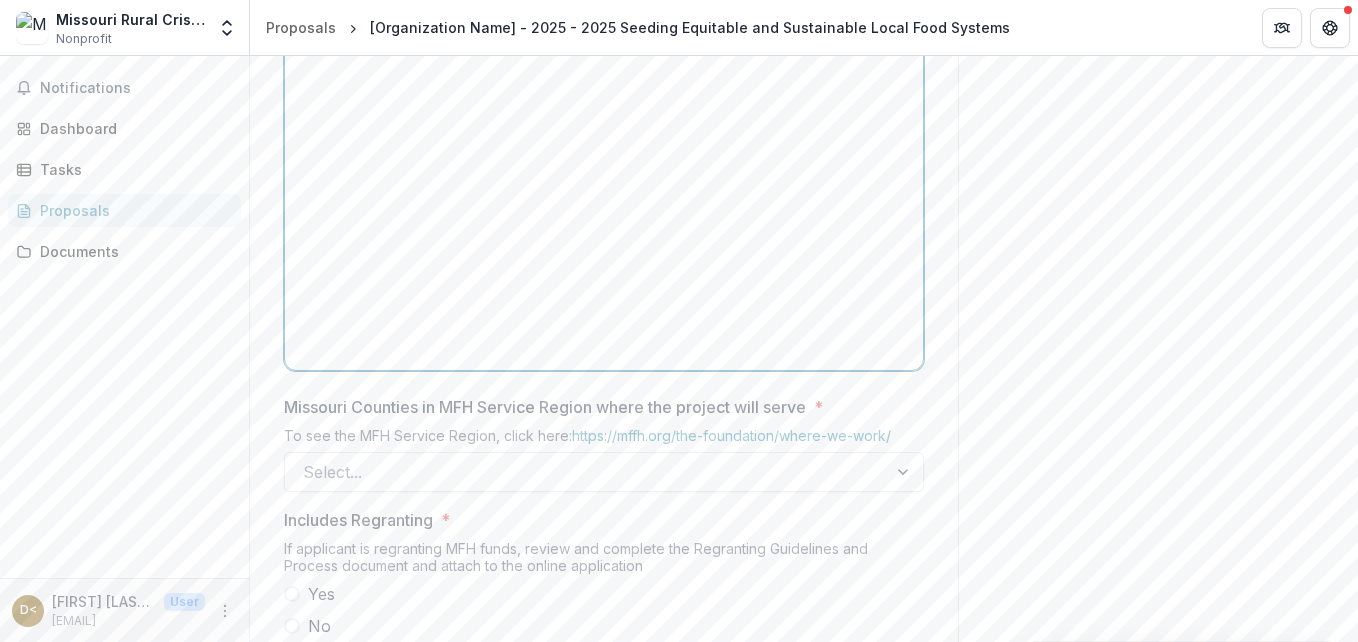 click at bounding box center (604, 212) 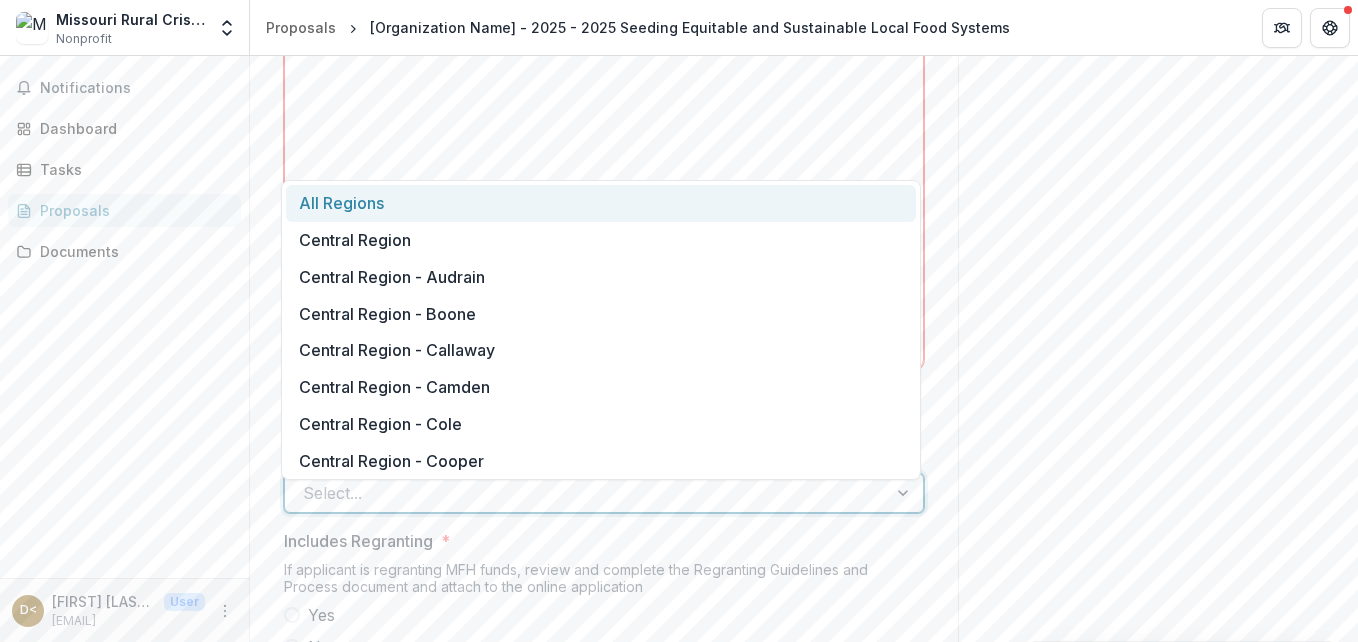 click on "[STATE] Counties in MFH Service Region where the project will serve * To see the MFH Service Region, click here:  https://mffh.org/the-foundation/where-we-work/ 91 results available. Use Up and Down to choose options, press Enter to select the currently focused option, press Escape to exit the menu, press Tab to select the option and exit the menu. Select..." at bounding box center [604, 464] 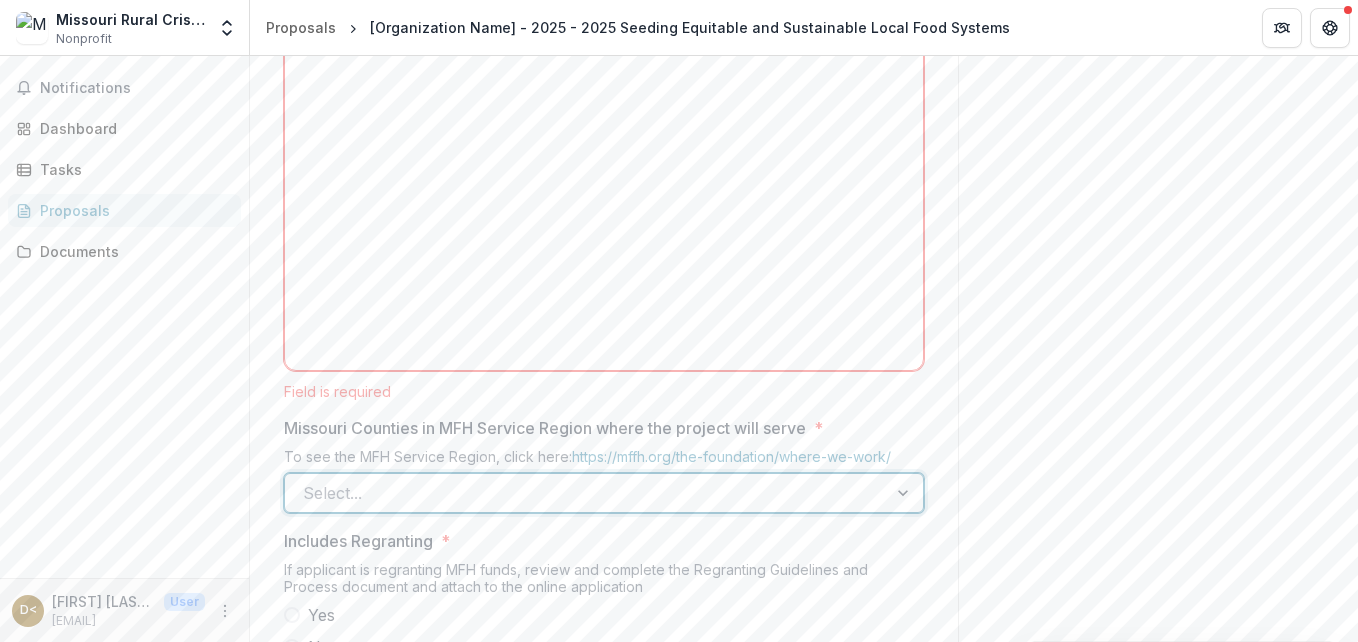click at bounding box center (586, 493) 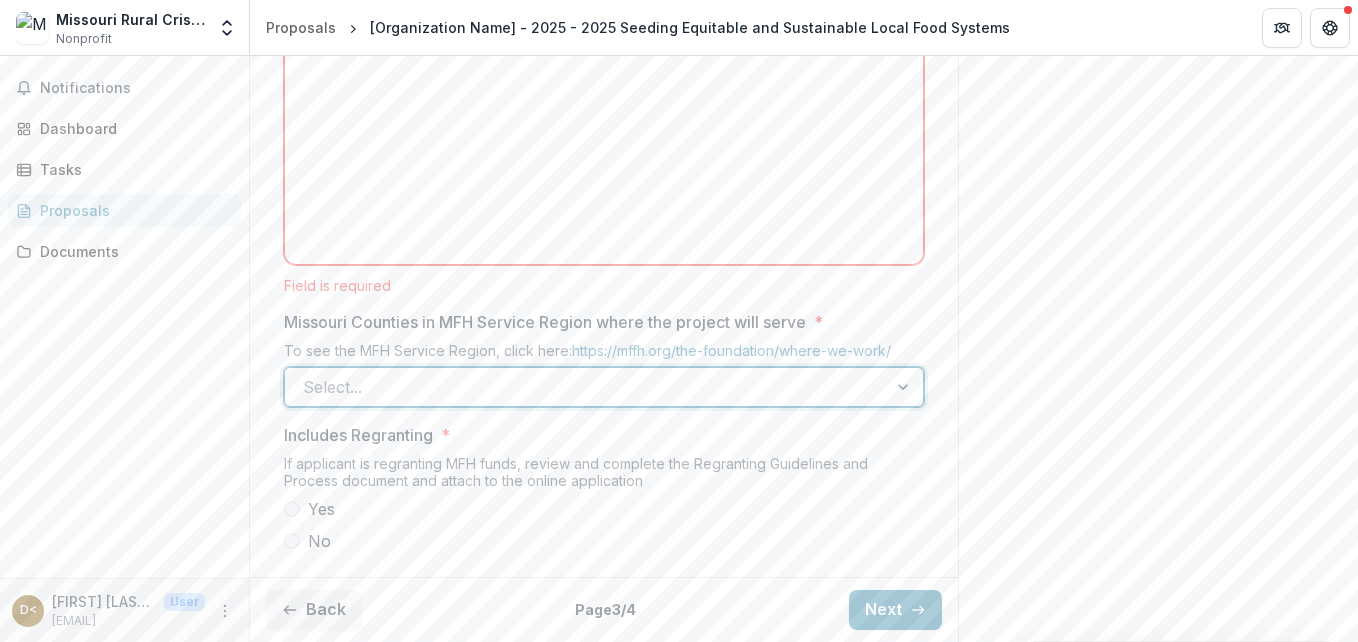 scroll, scrollTop: 1242, scrollLeft: 0, axis: vertical 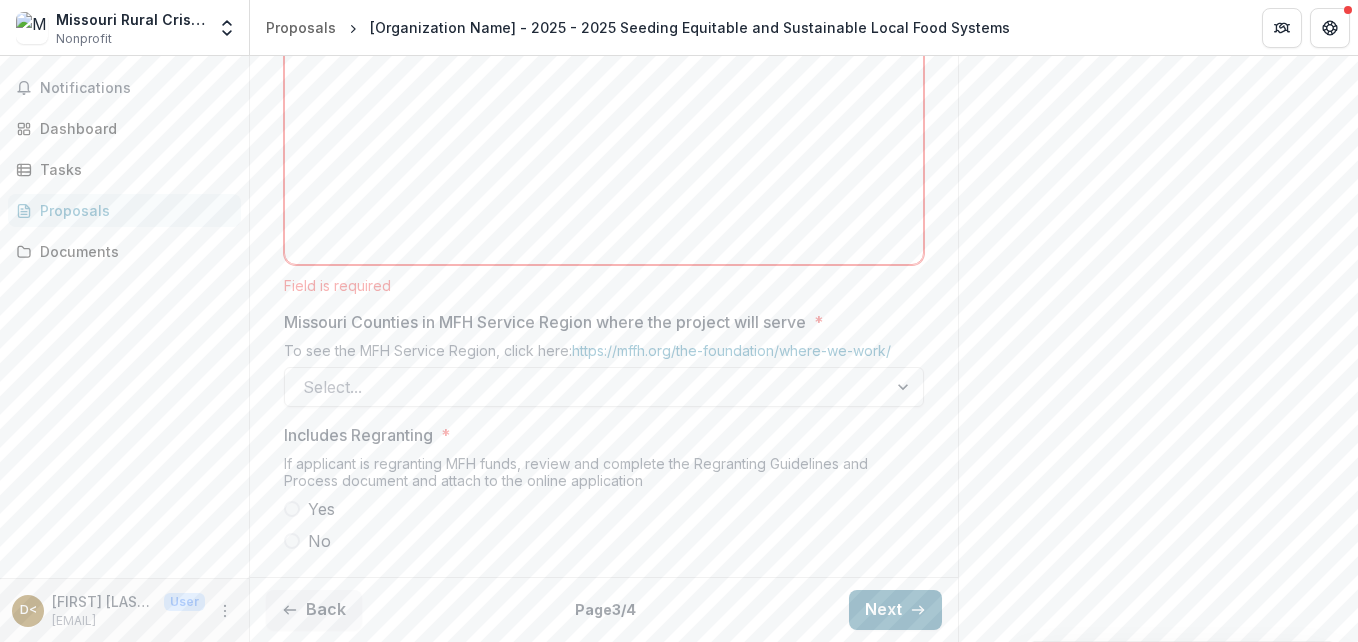 click on "Next" at bounding box center (895, 610) 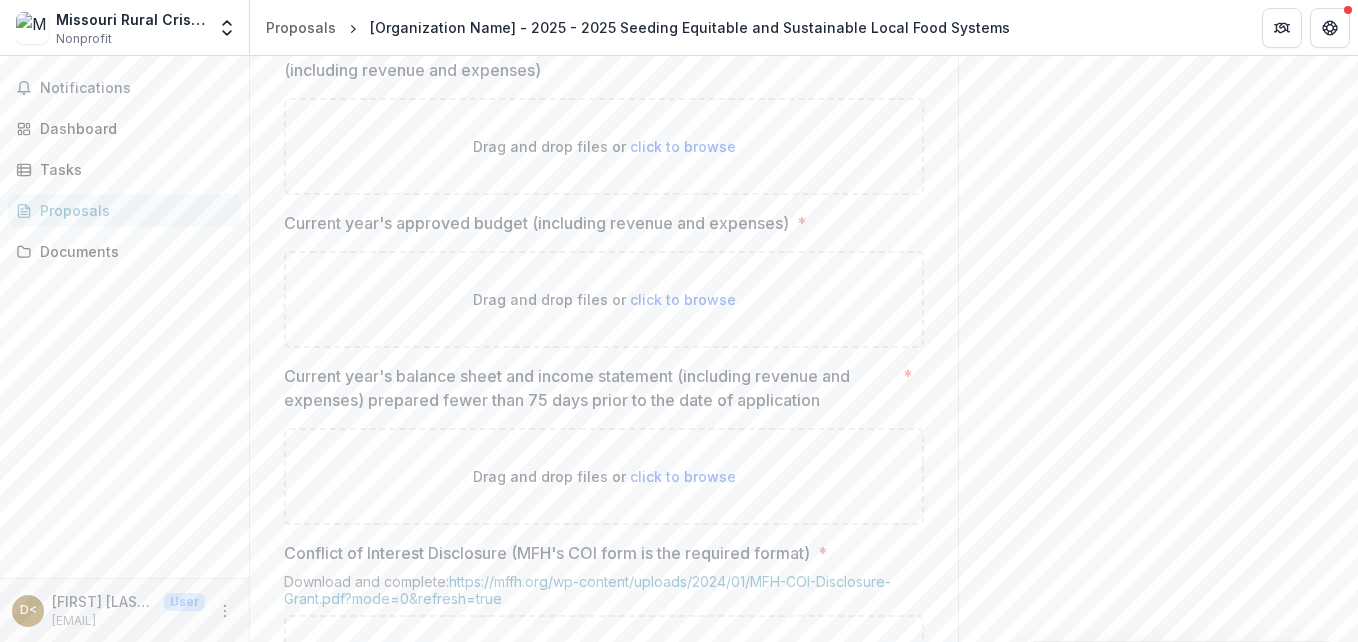 scroll, scrollTop: 1742, scrollLeft: 0, axis: vertical 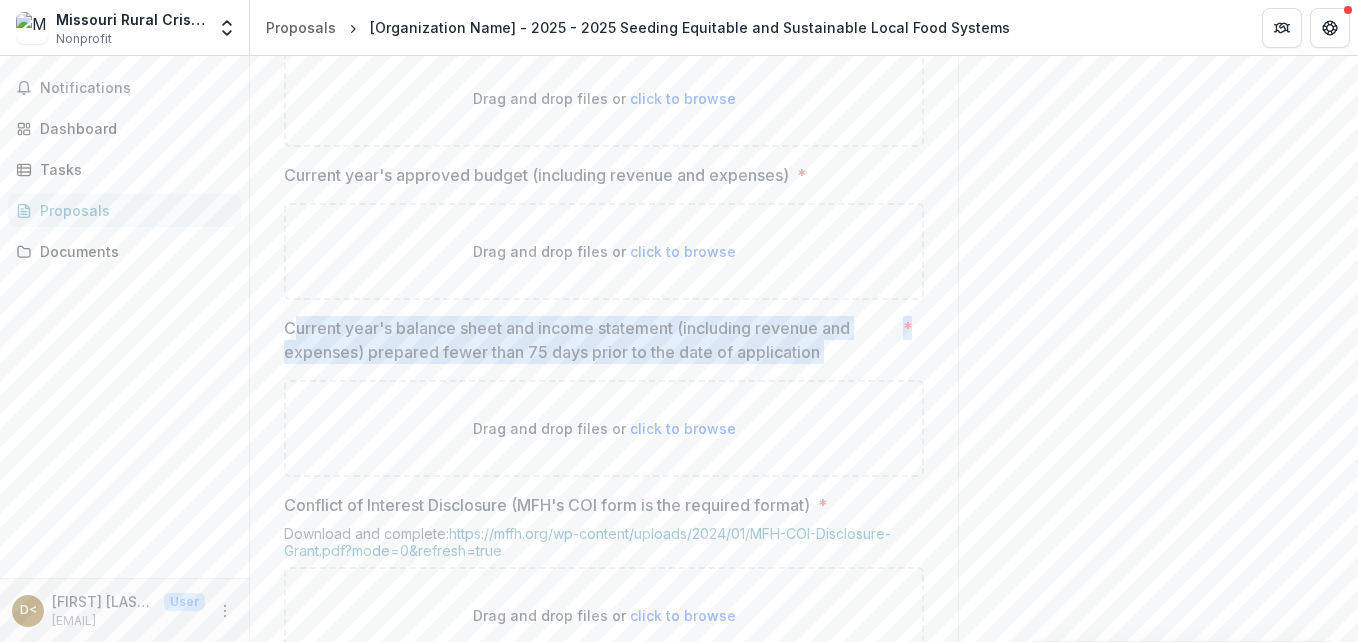 drag, startPoint x: 296, startPoint y: 332, endPoint x: 787, endPoint y: 379, distance: 493.24435 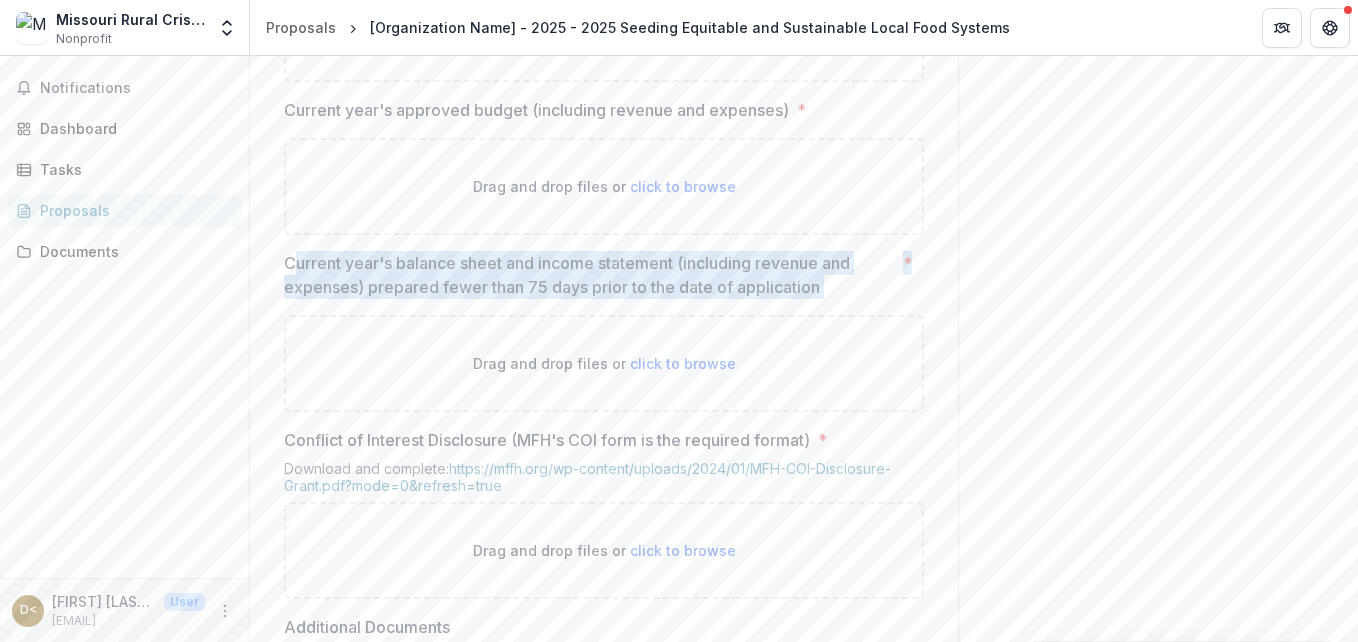 scroll, scrollTop: 1842, scrollLeft: 0, axis: vertical 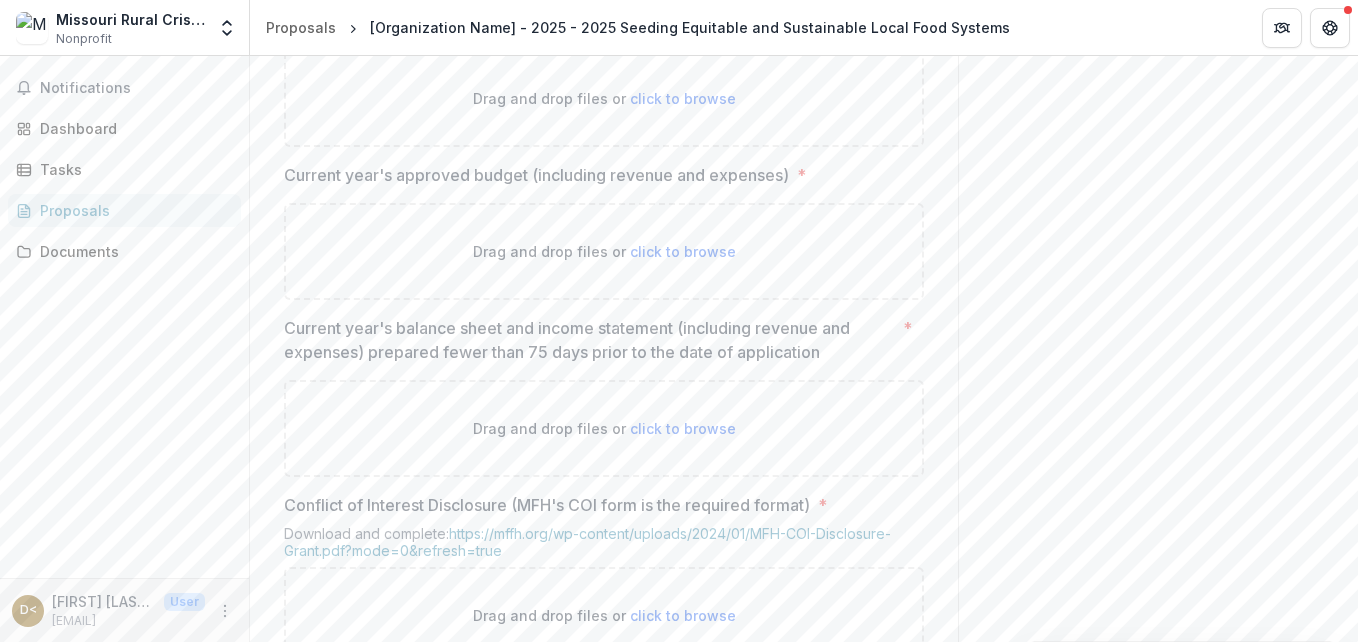 click on "Comments 0 No comments yet No comments for this proposal" at bounding box center (1158, -382) 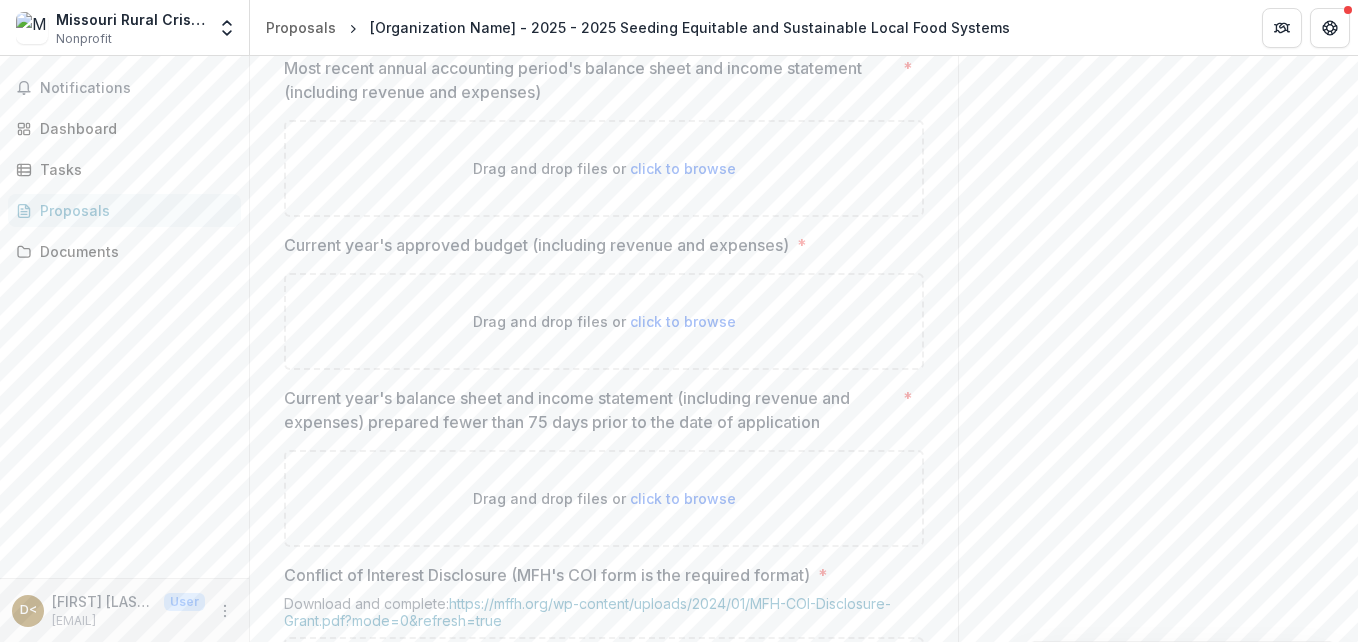 scroll, scrollTop: 1642, scrollLeft: 0, axis: vertical 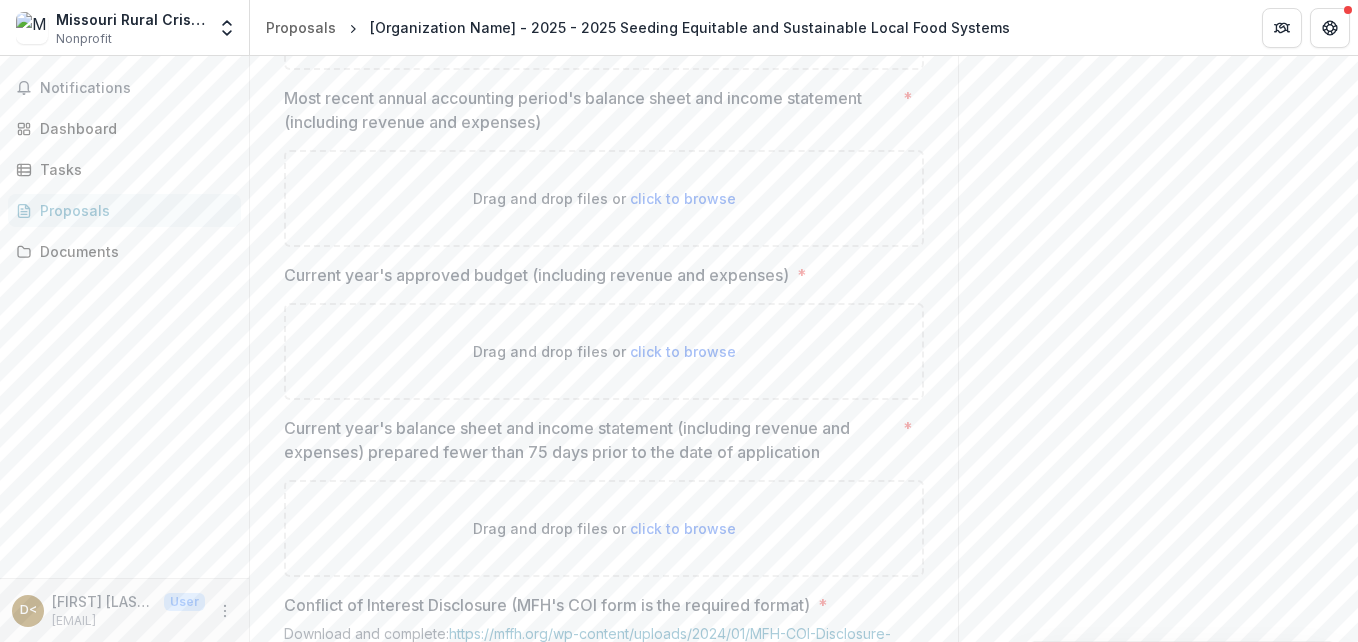 drag, startPoint x: 1346, startPoint y: 451, endPoint x: 1361, endPoint y: 364, distance: 88.28363 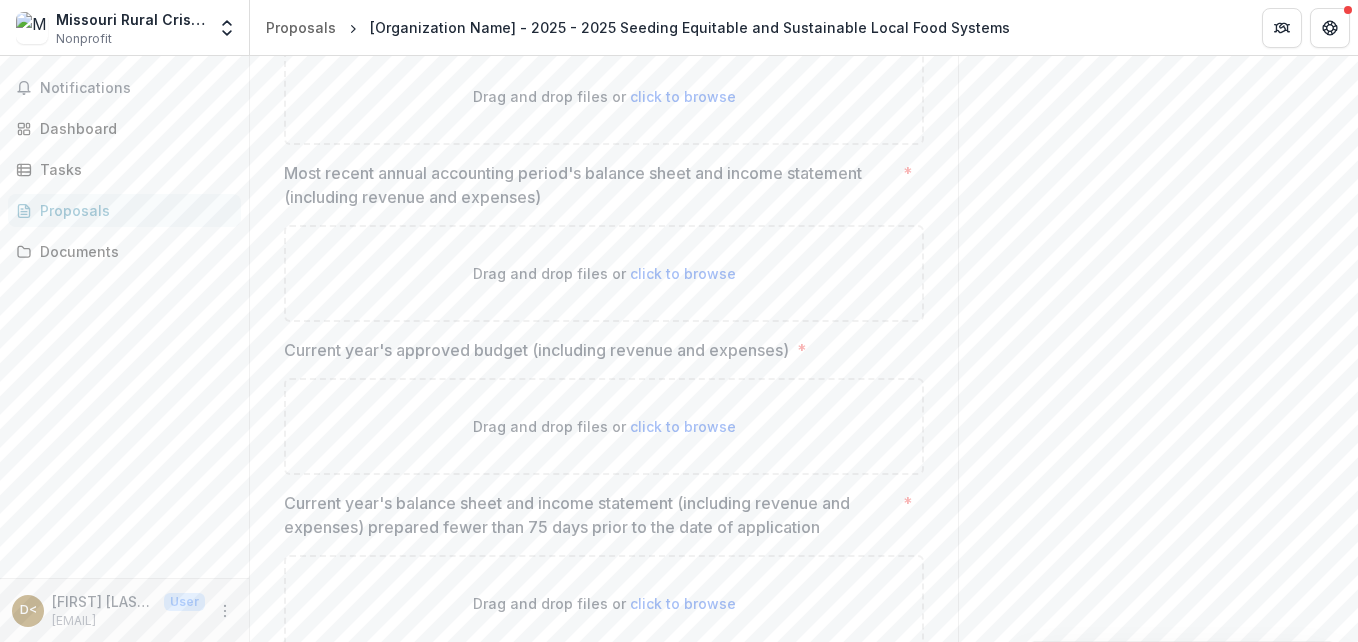 scroll, scrollTop: 1442, scrollLeft: 0, axis: vertical 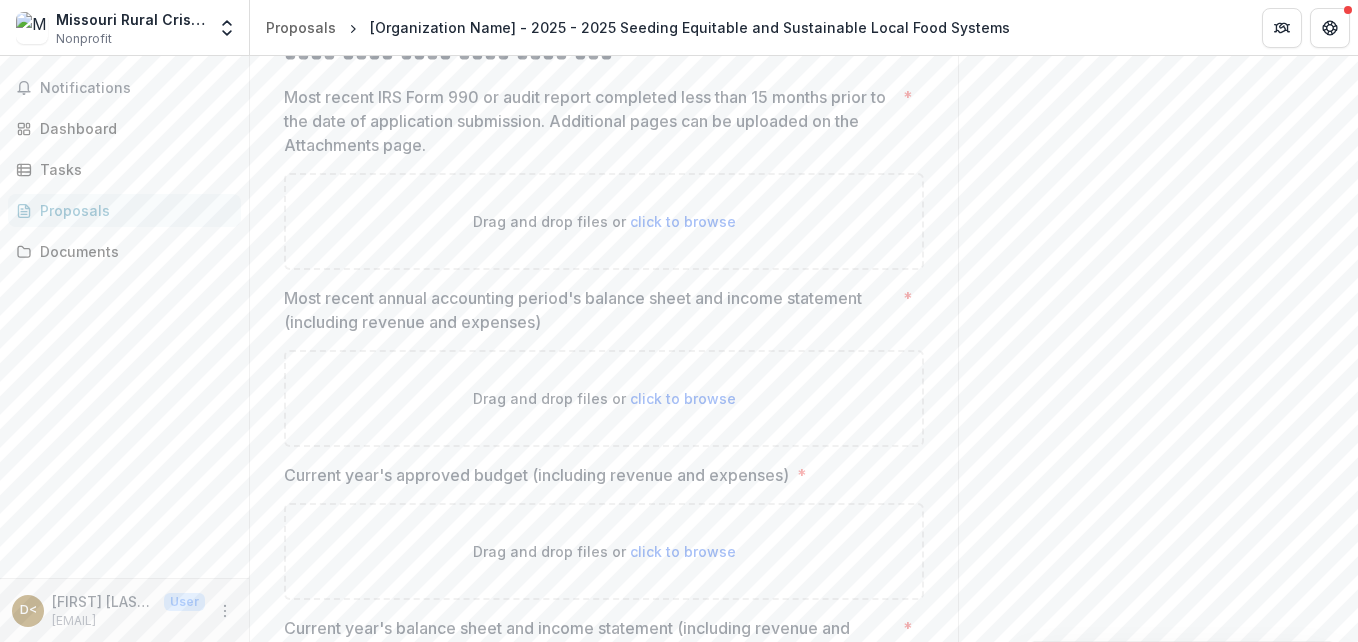 drag, startPoint x: 1361, startPoint y: 364, endPoint x: 797, endPoint y: 337, distance: 564.64594 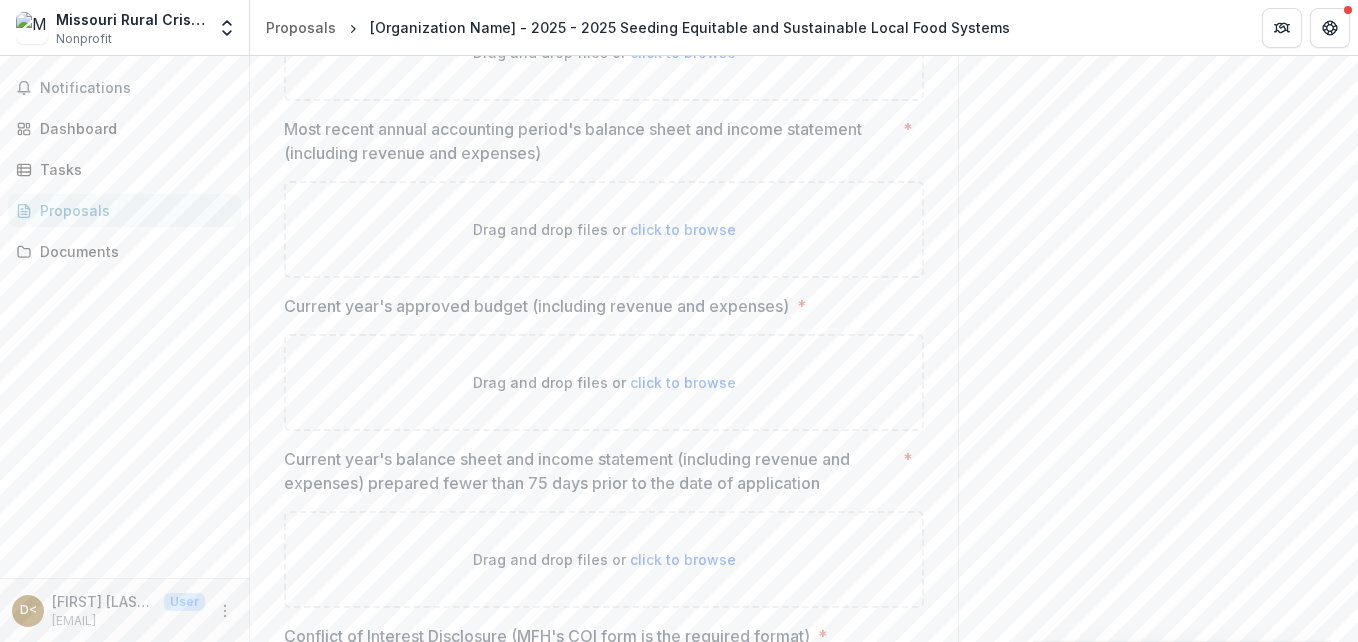 scroll, scrollTop: 1642, scrollLeft: 0, axis: vertical 